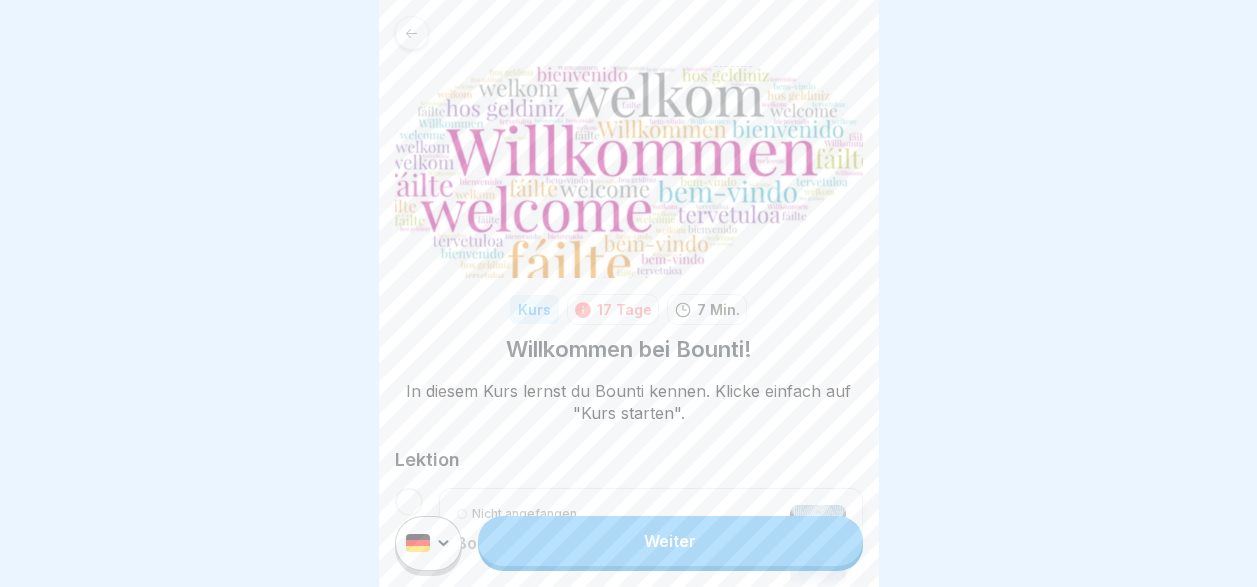 scroll, scrollTop: 0, scrollLeft: 0, axis: both 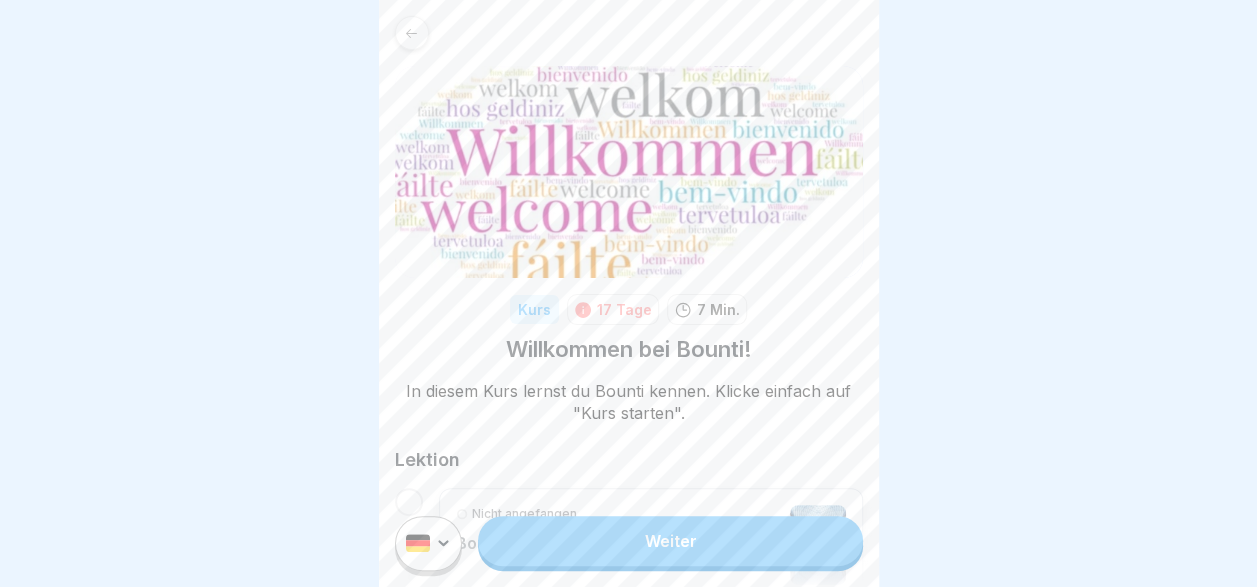 click at bounding box center (628, 293) 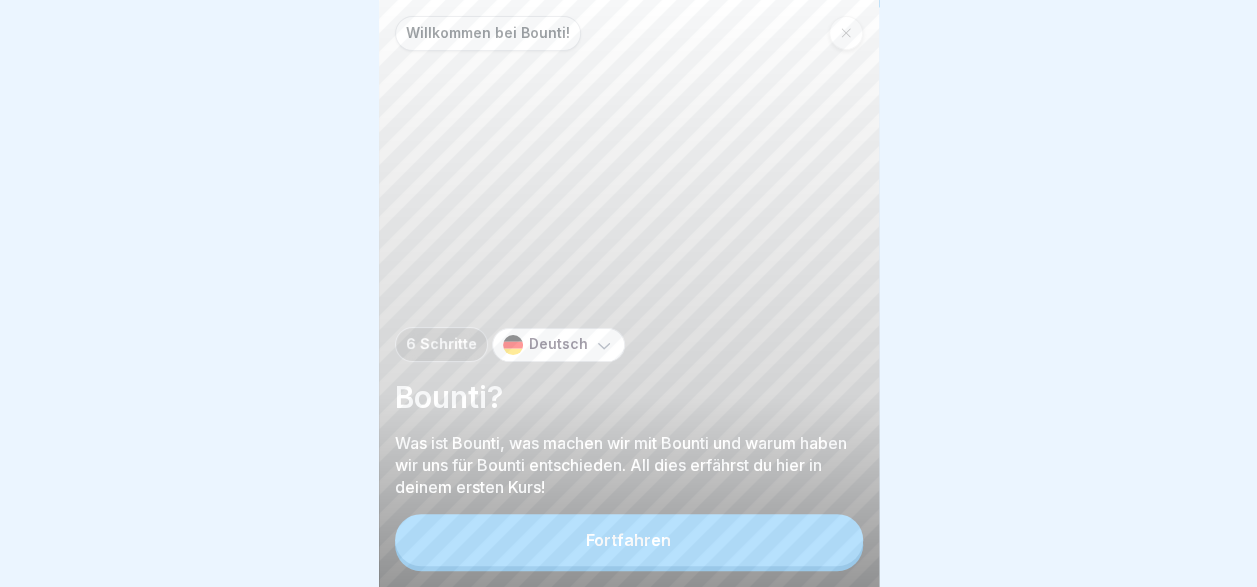 scroll, scrollTop: 15, scrollLeft: 0, axis: vertical 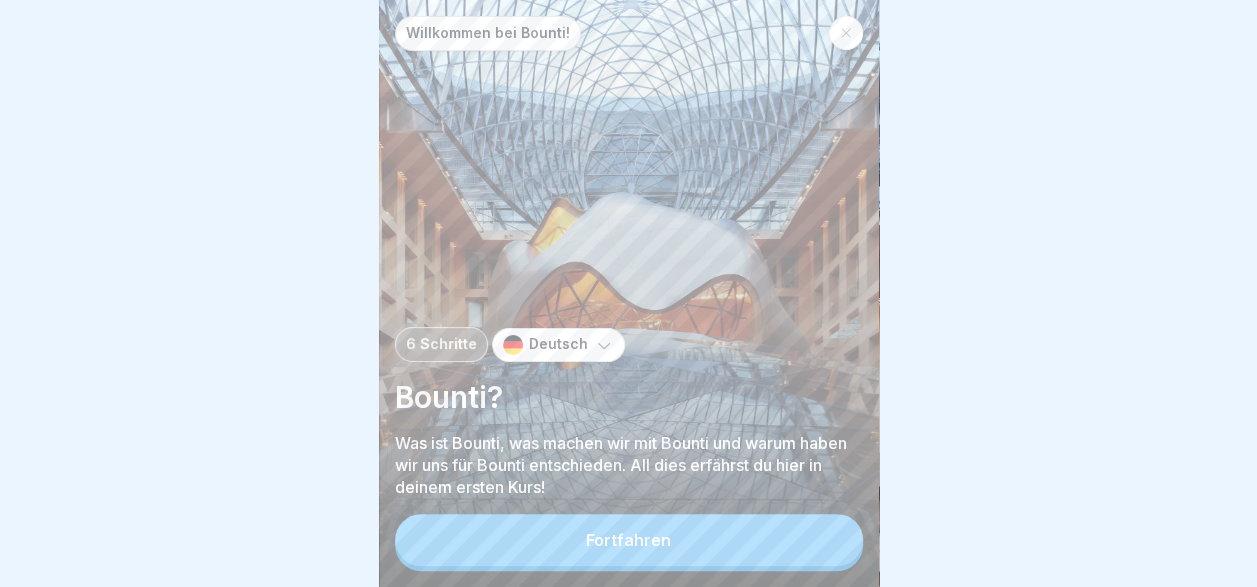 click on "Fortfahren" at bounding box center [628, 540] 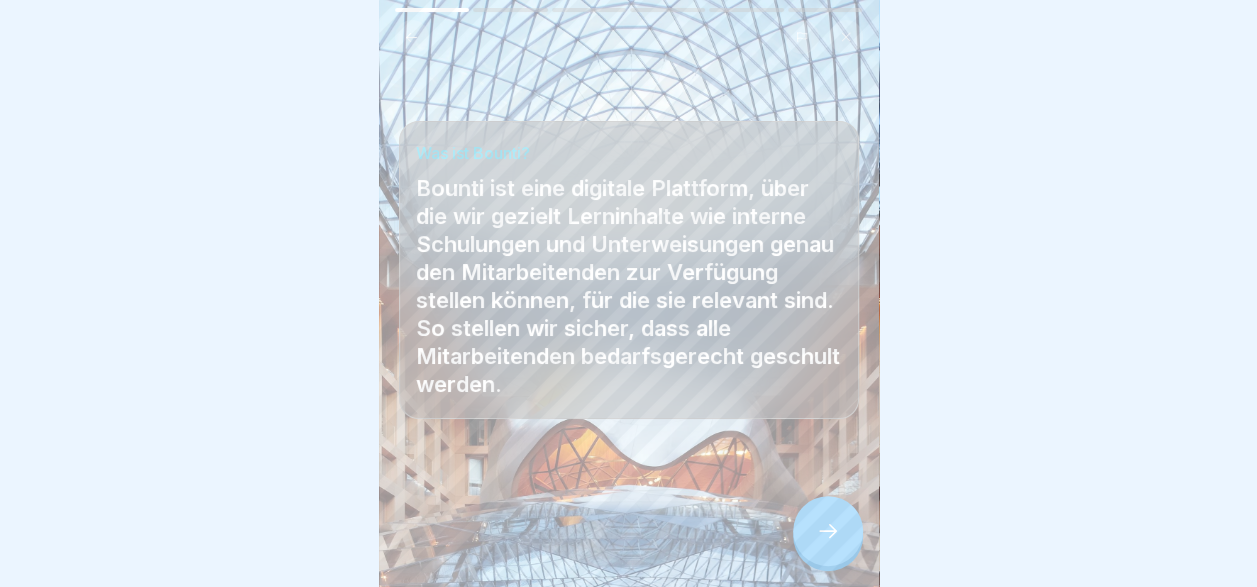 click 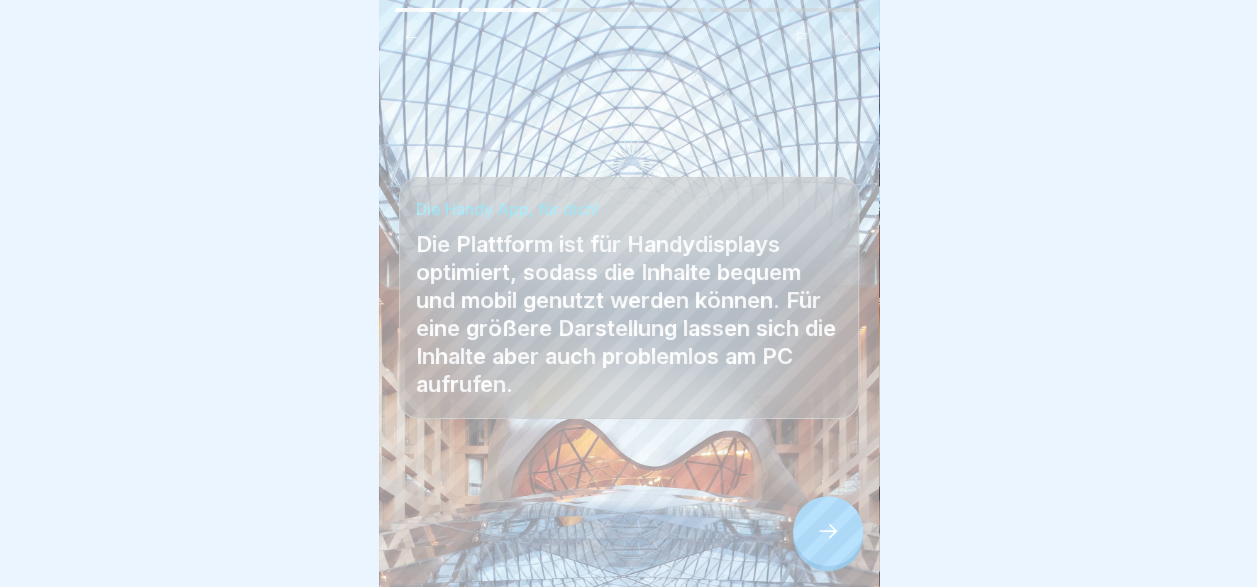 click 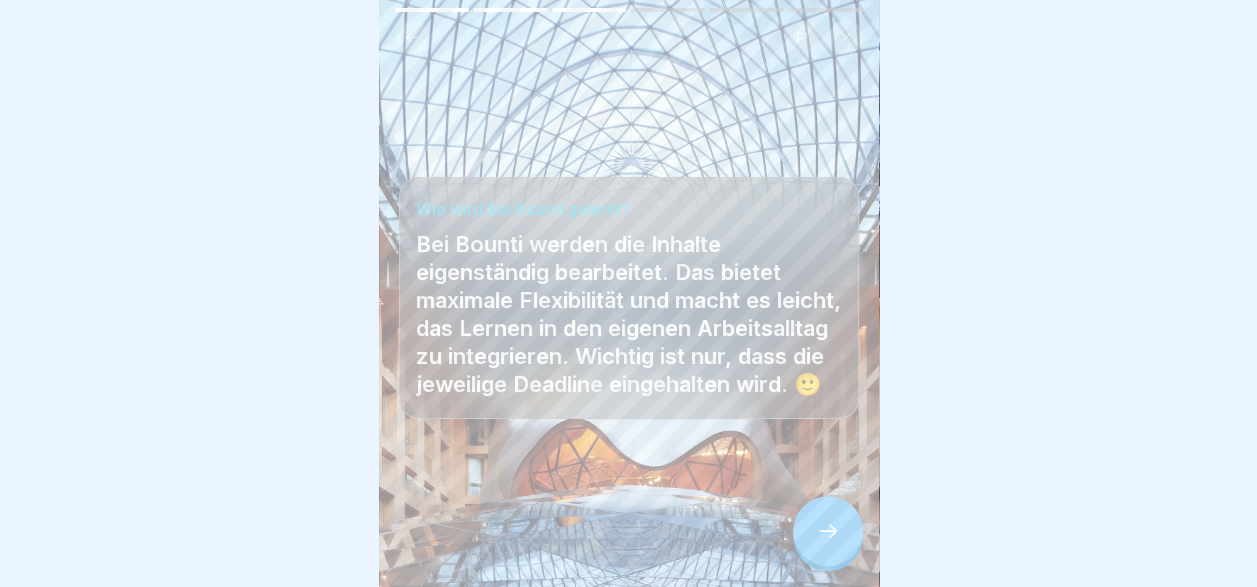 click 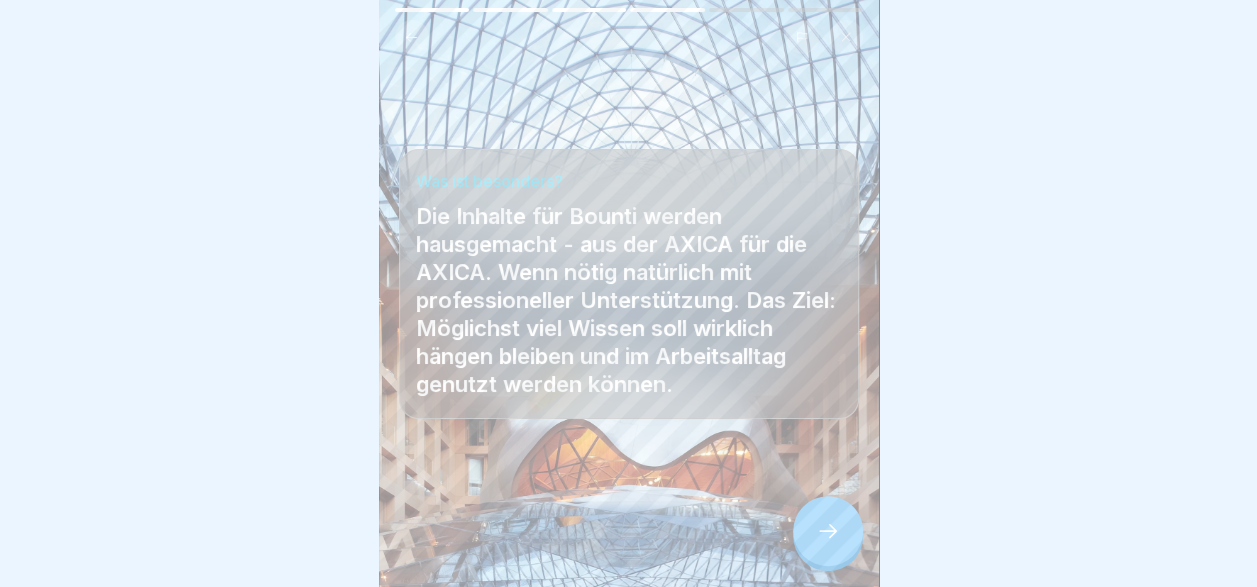 click 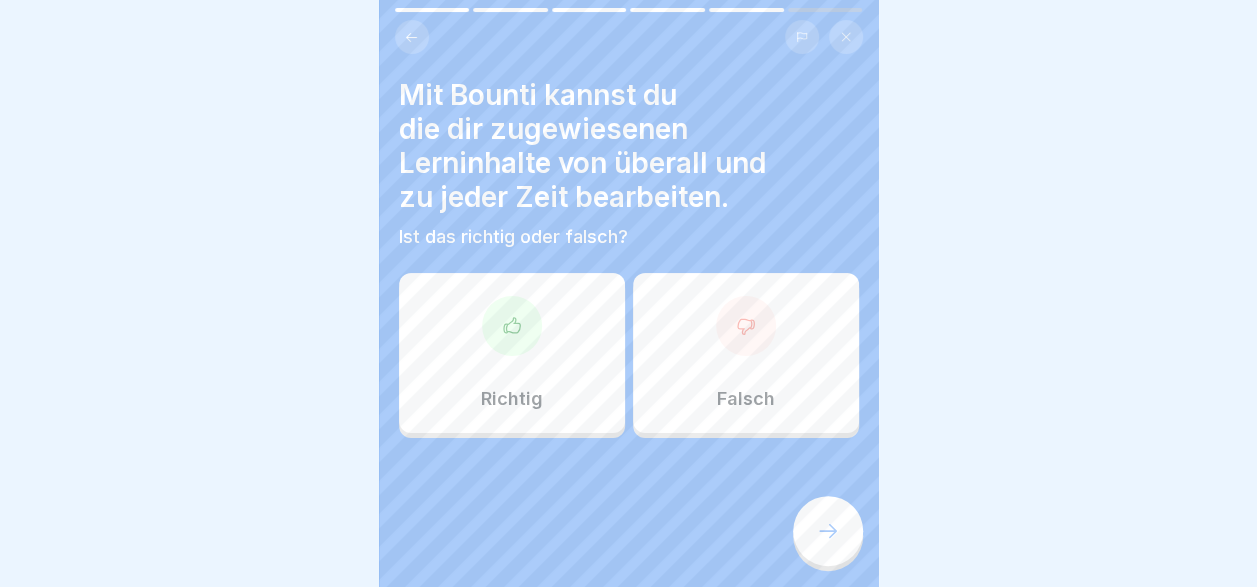 click at bounding box center [512, 326] 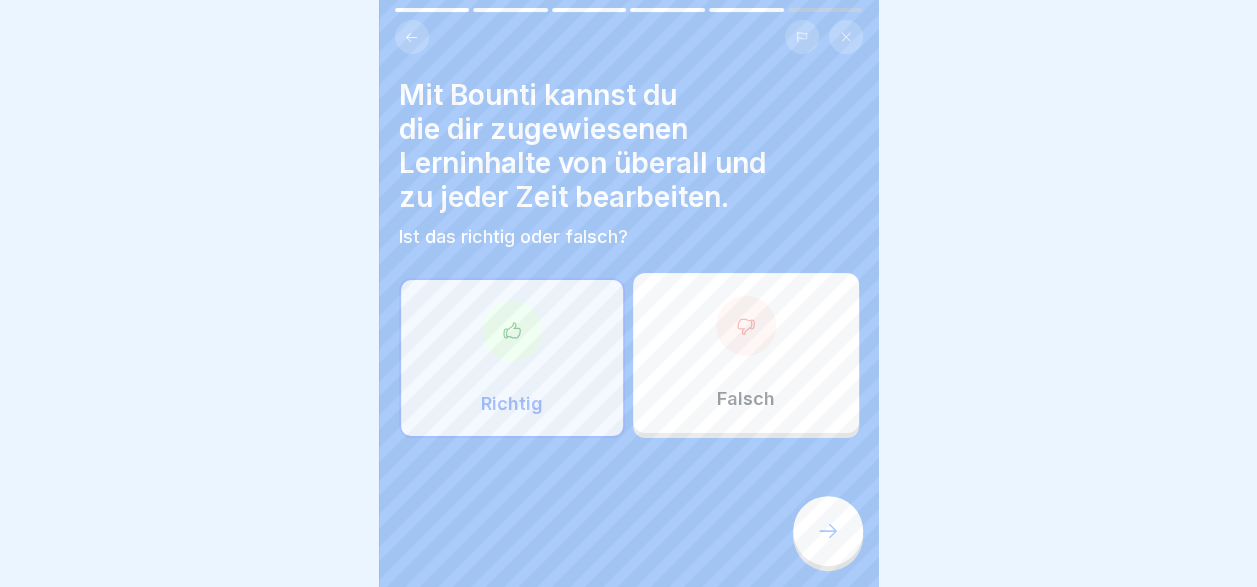 click at bounding box center (828, 531) 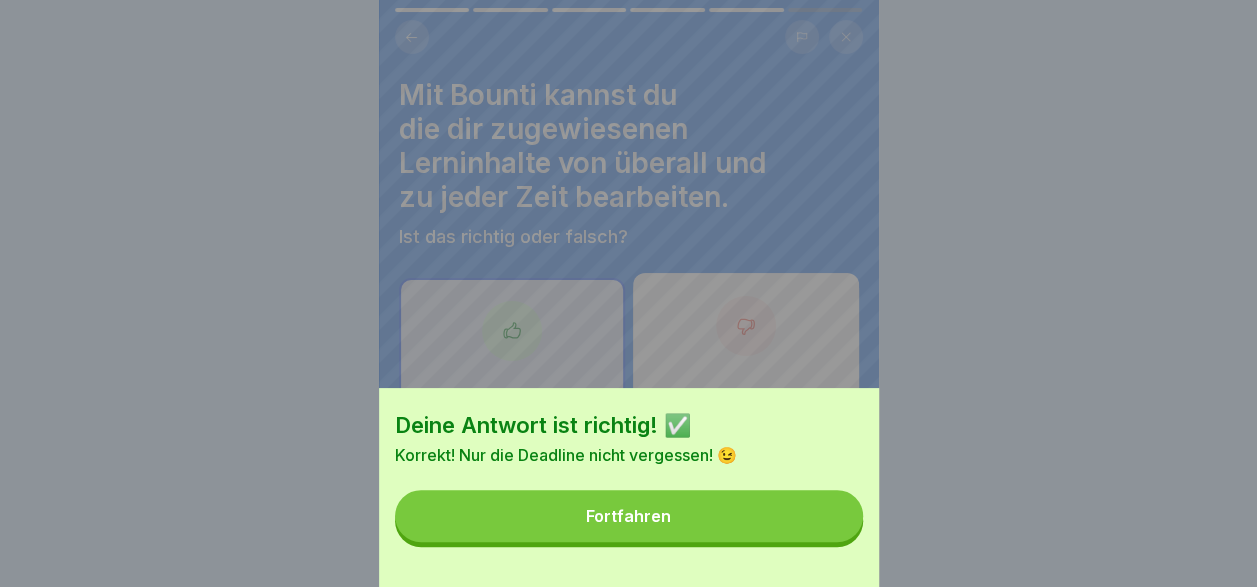 click on "Fortfahren" at bounding box center (629, 516) 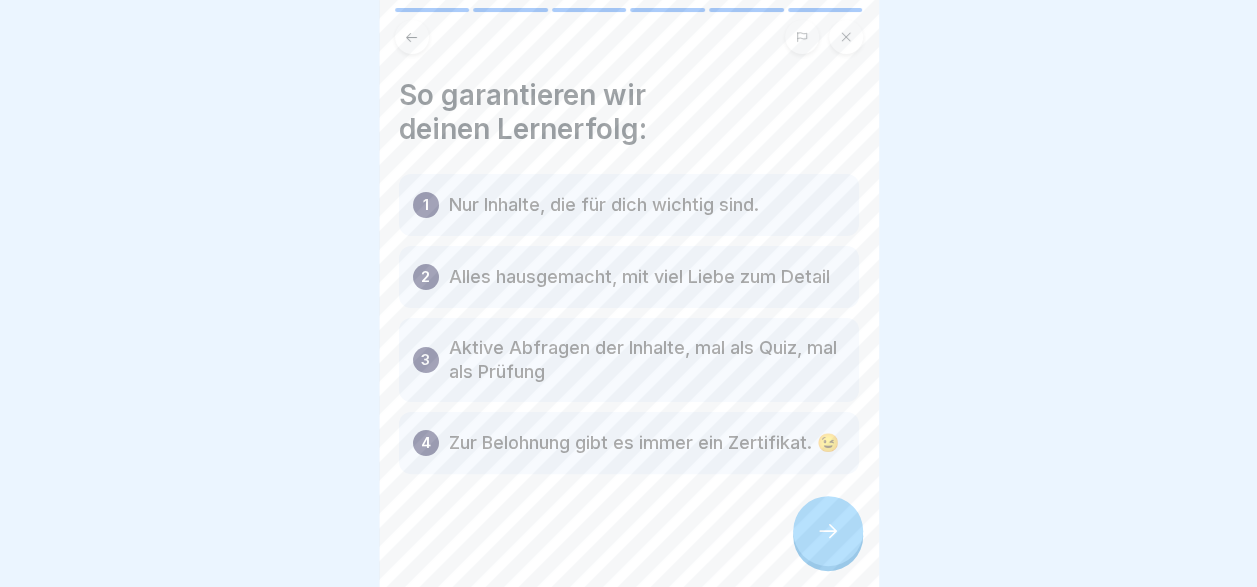 click at bounding box center [828, 531] 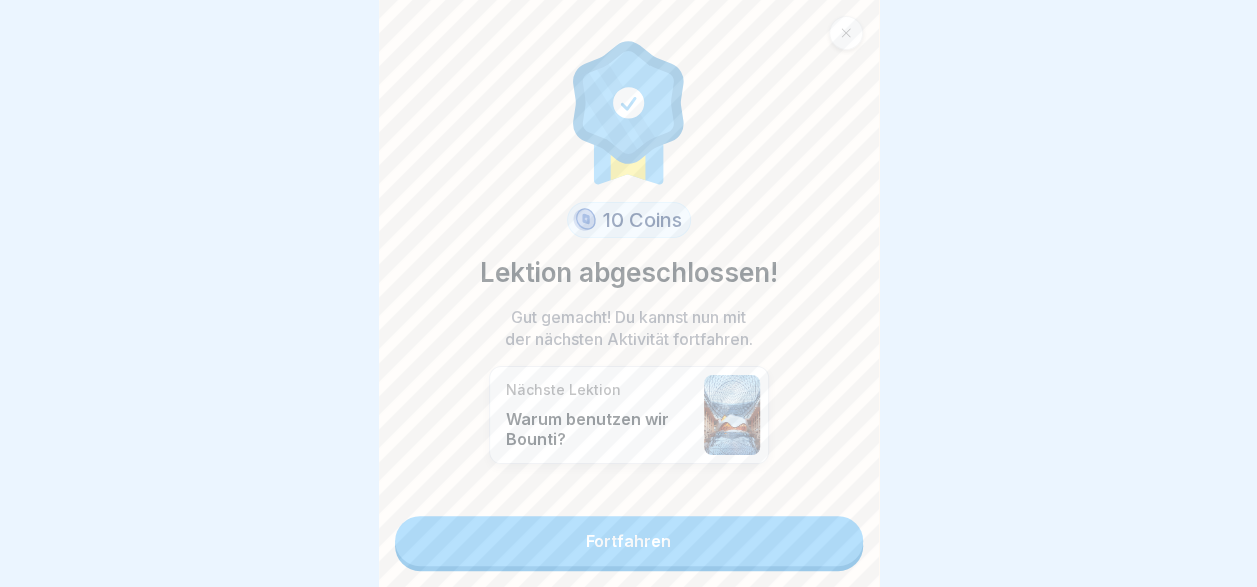 click on "Fortfahren" at bounding box center (629, 541) 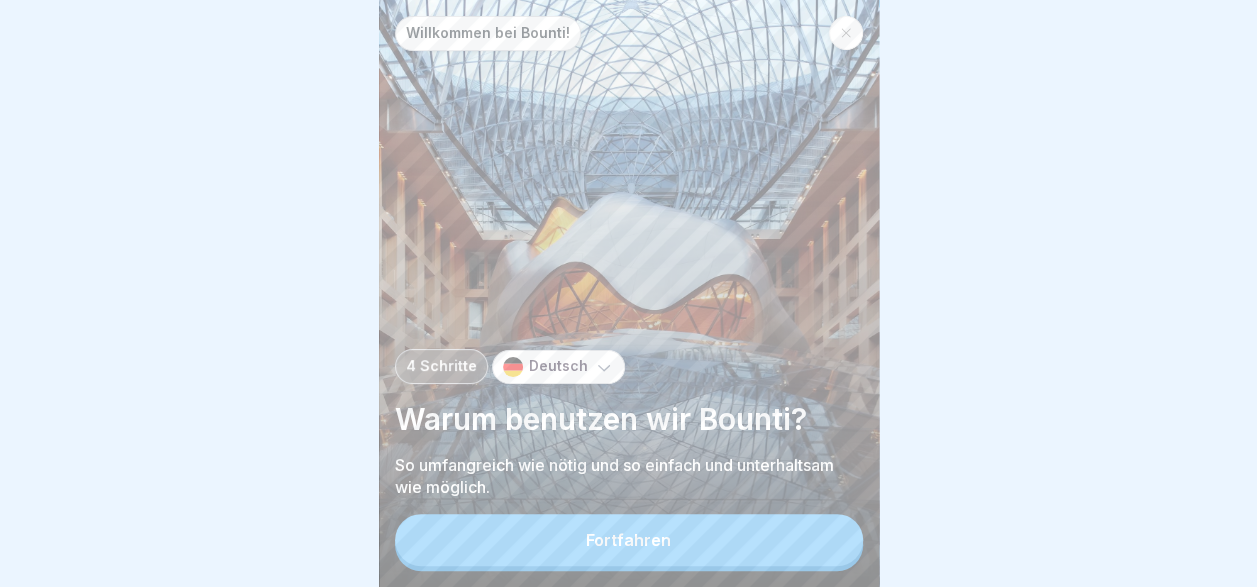 scroll, scrollTop: 0, scrollLeft: 0, axis: both 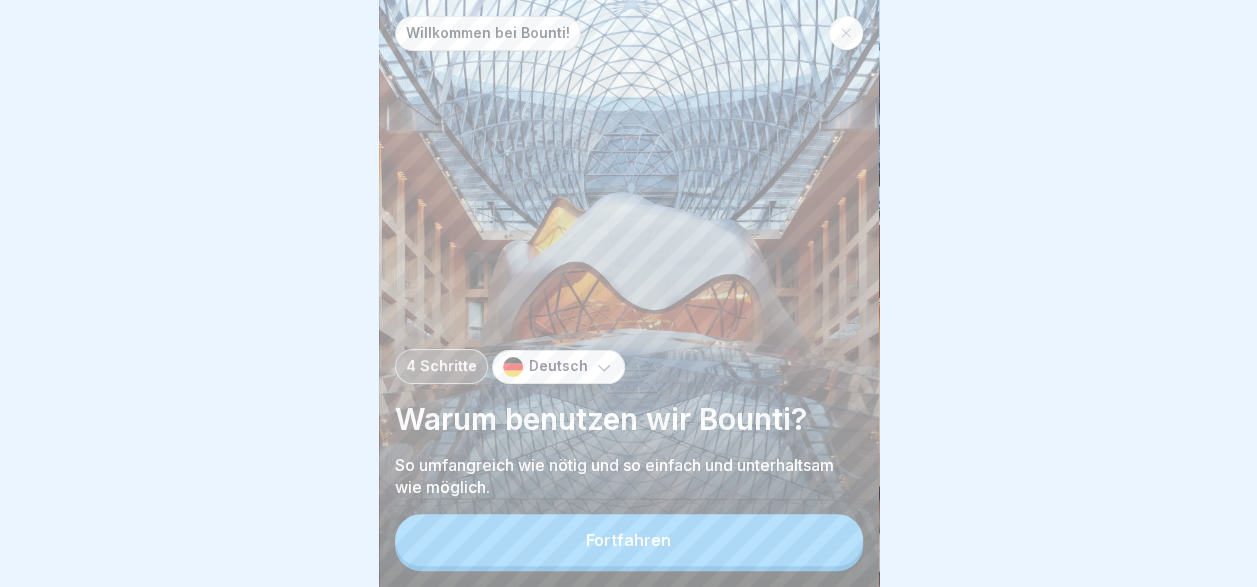 click on "Fortfahren" at bounding box center (628, 540) 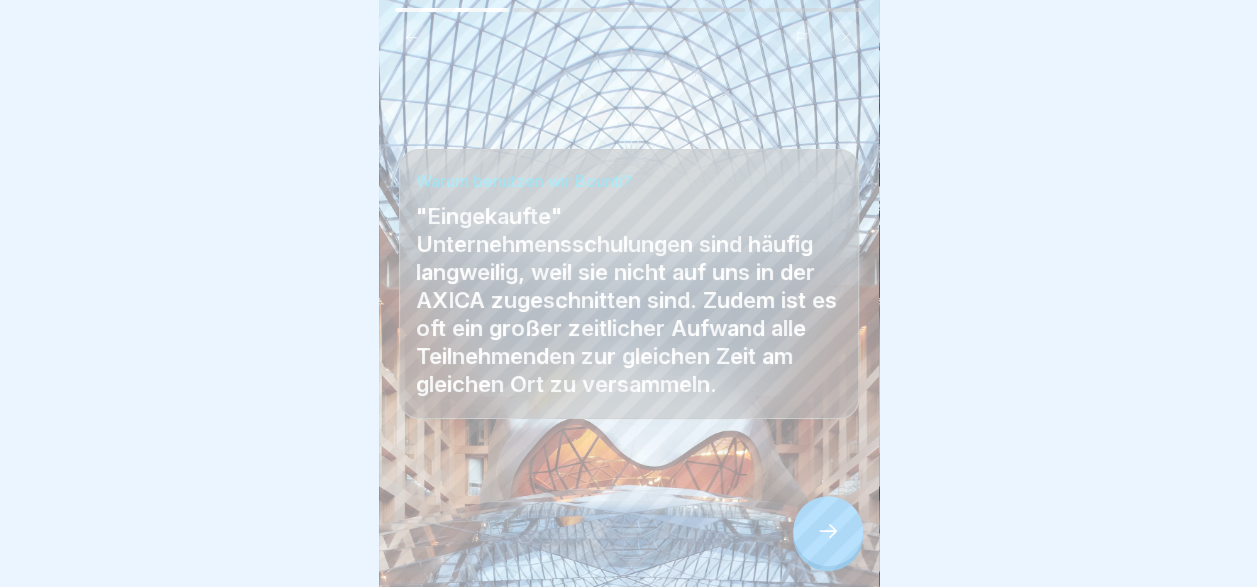 scroll, scrollTop: 15, scrollLeft: 0, axis: vertical 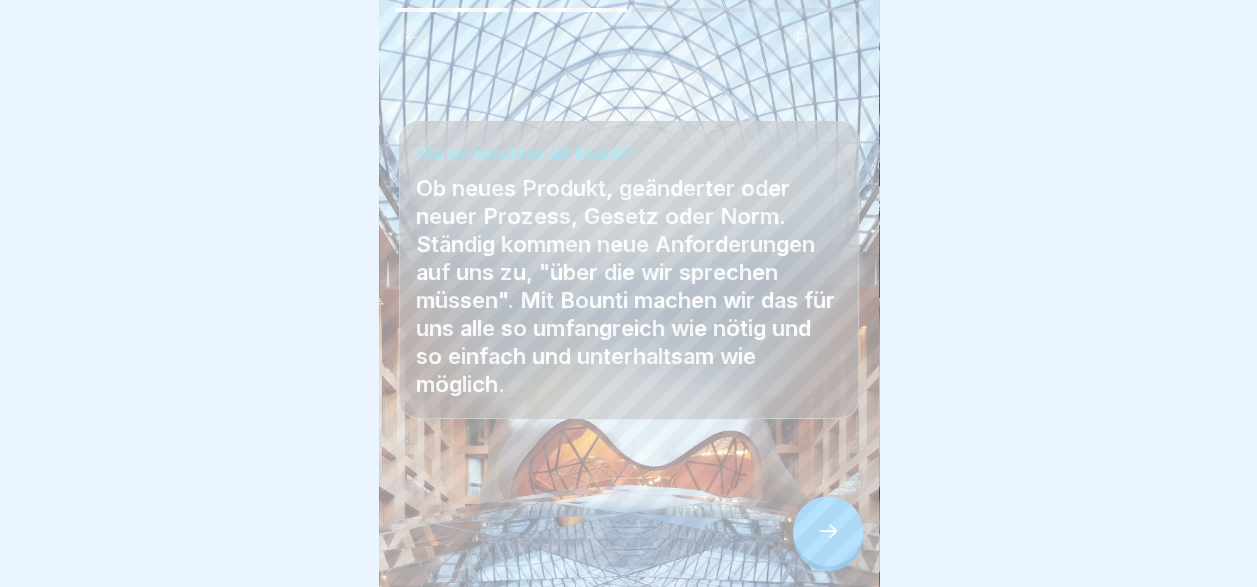 click 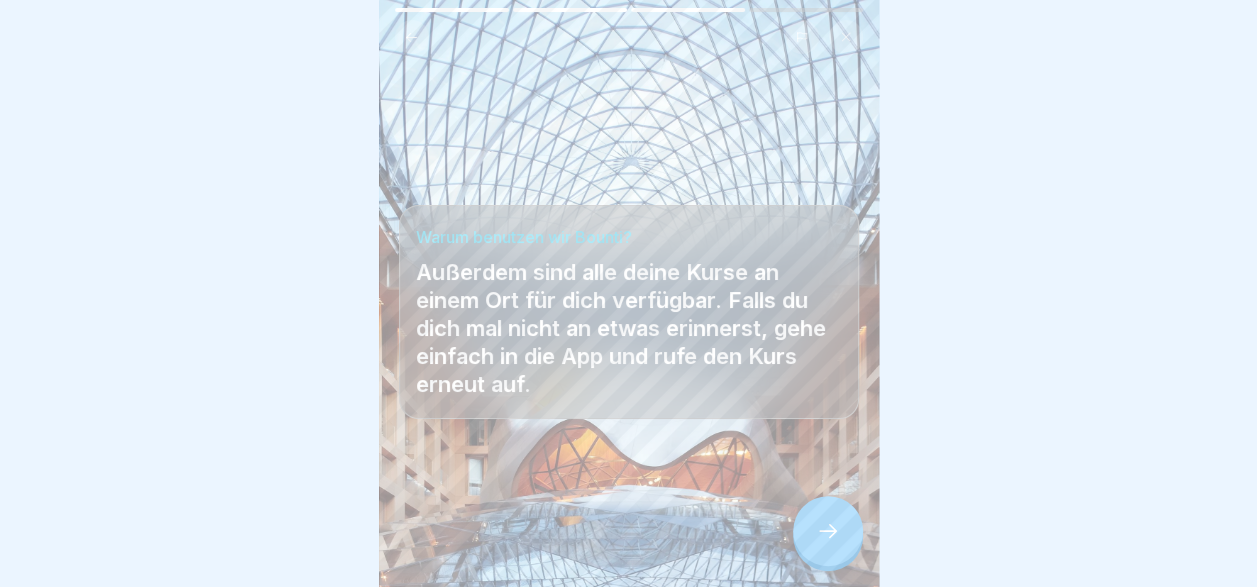 click 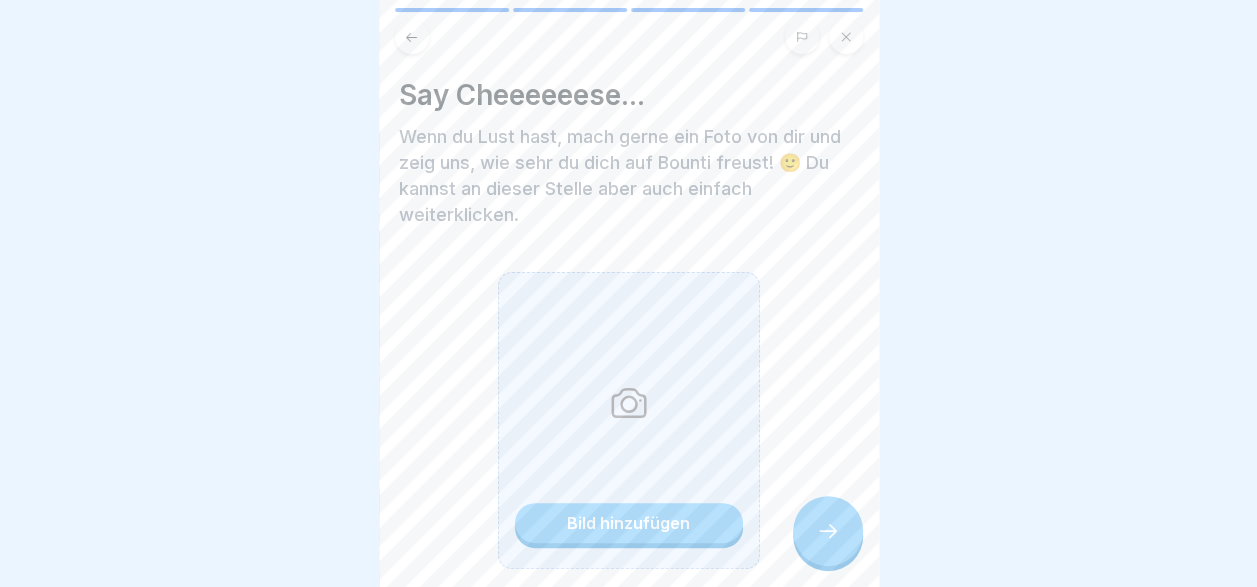 click 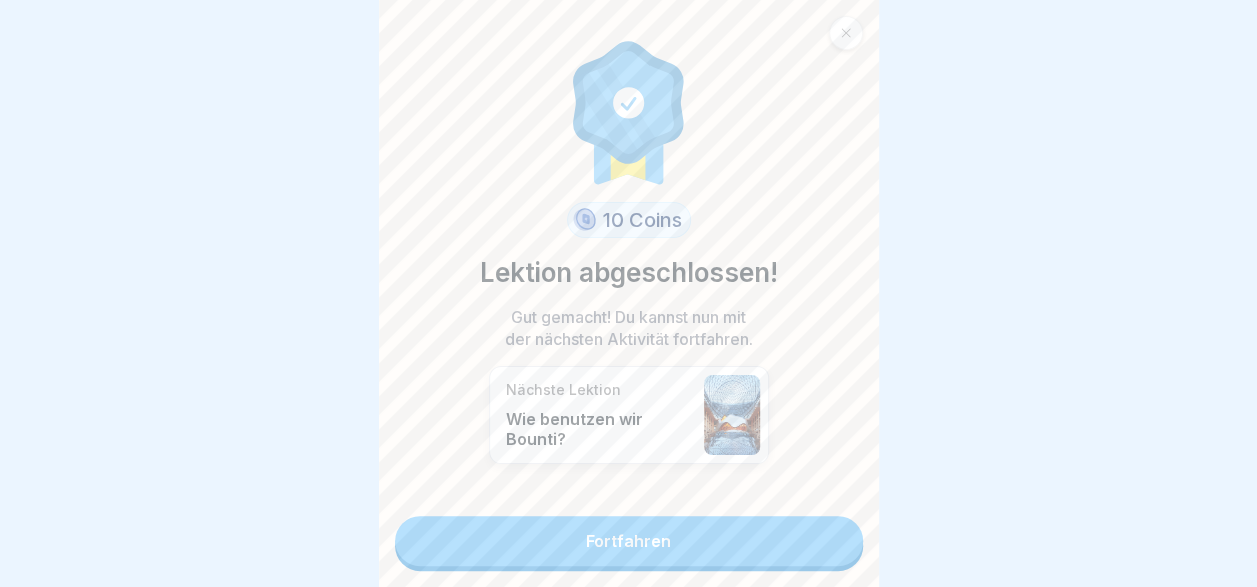 click on "Fortfahren" at bounding box center [629, 541] 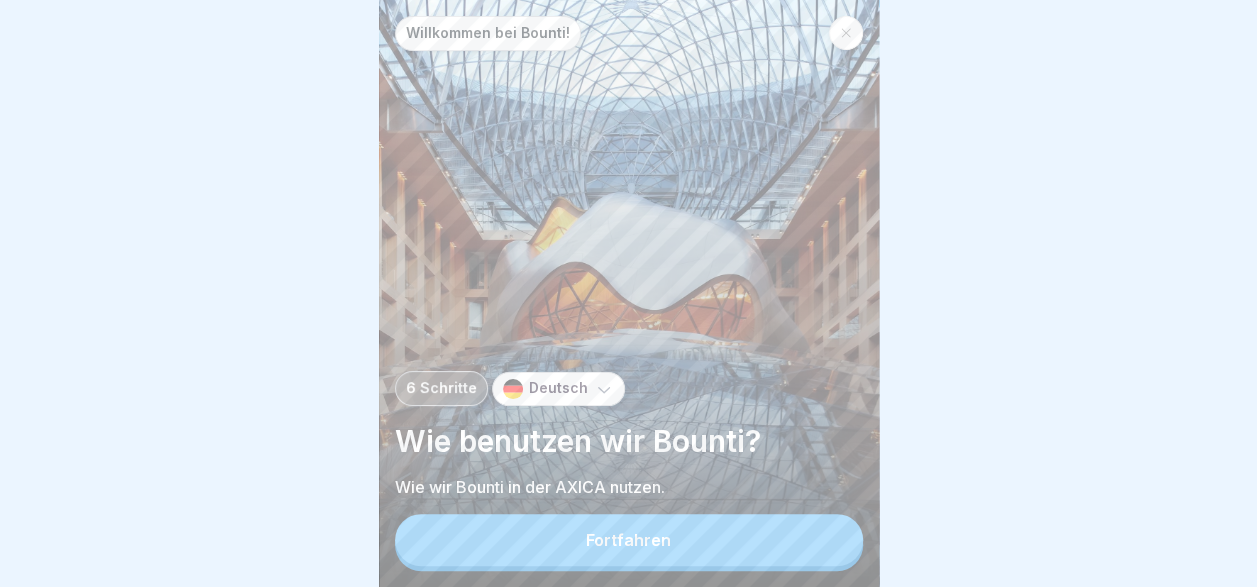 scroll, scrollTop: 0, scrollLeft: 0, axis: both 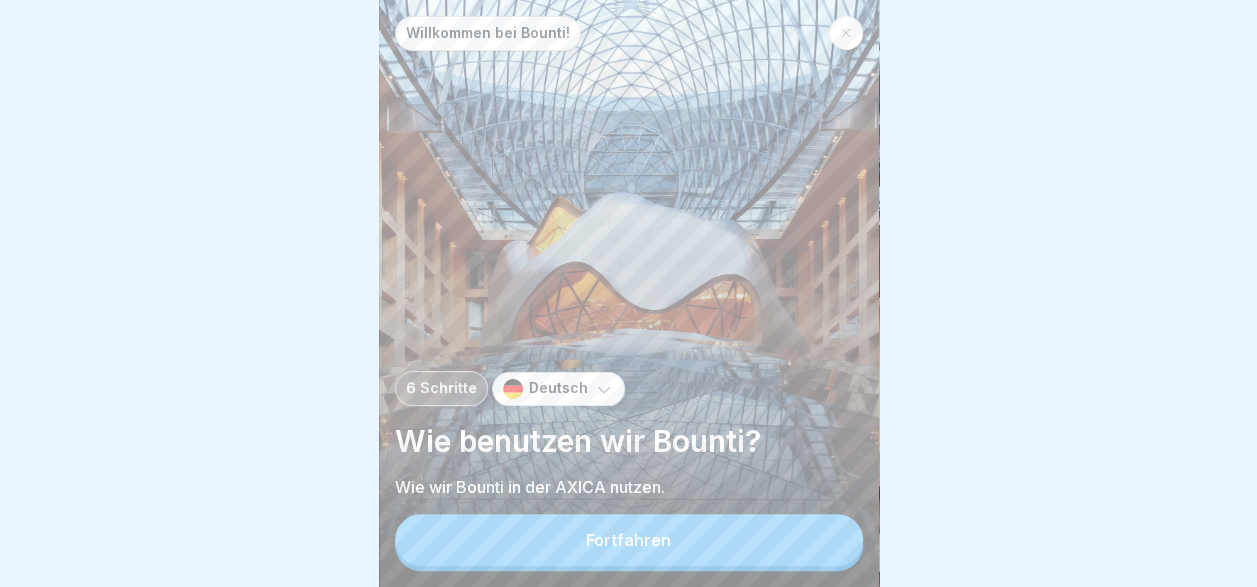 click on "Fortfahren" at bounding box center [628, 540] 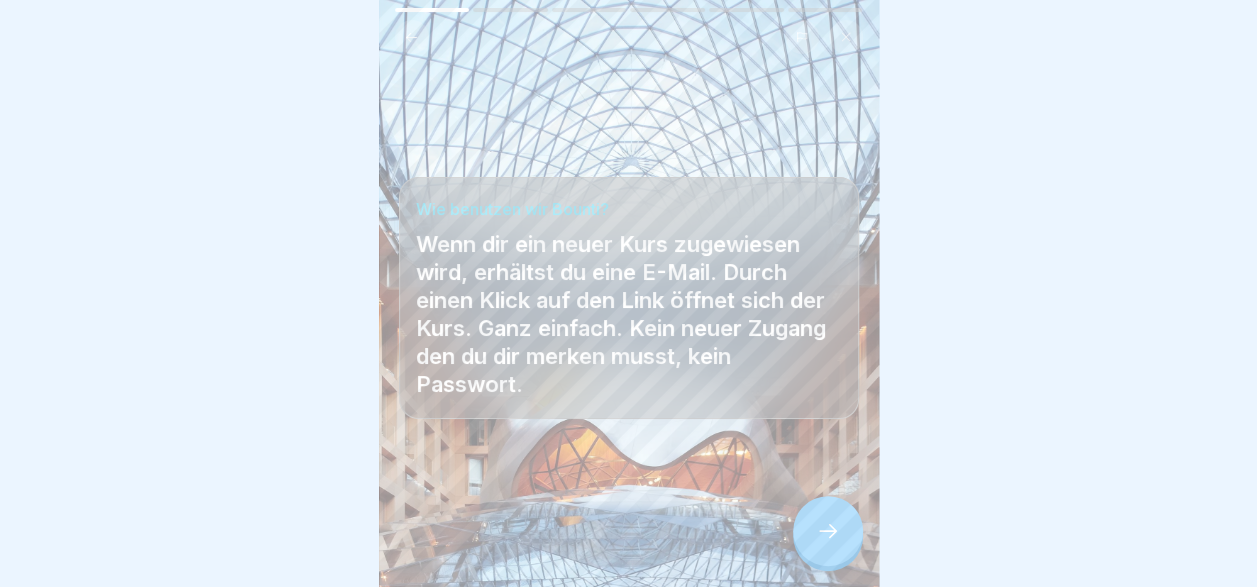 click 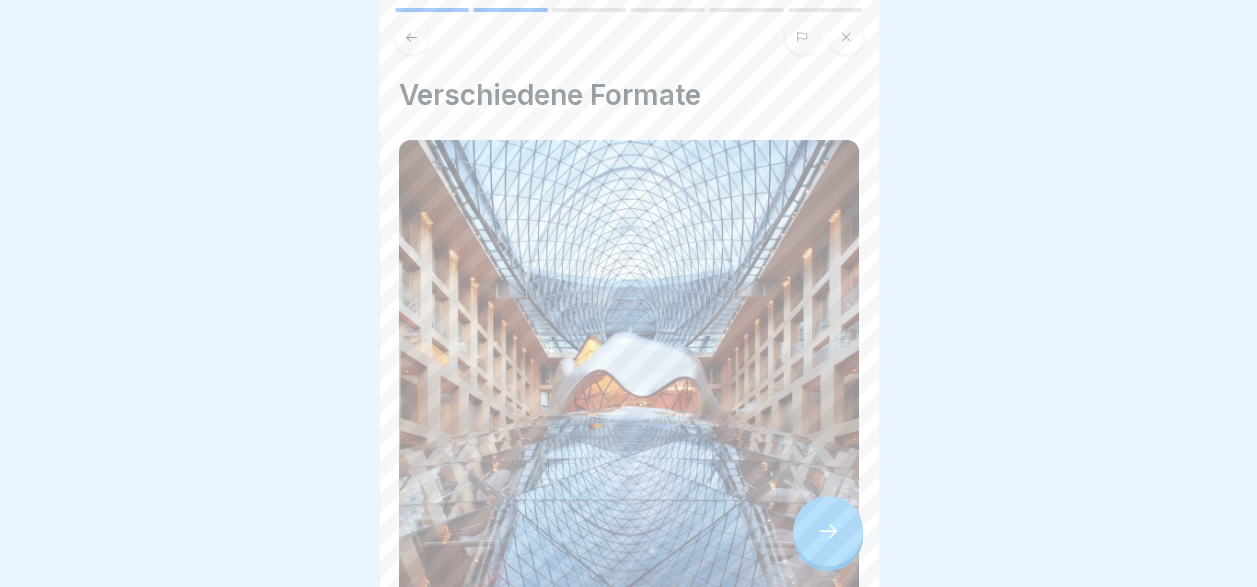 scroll, scrollTop: 6, scrollLeft: 0, axis: vertical 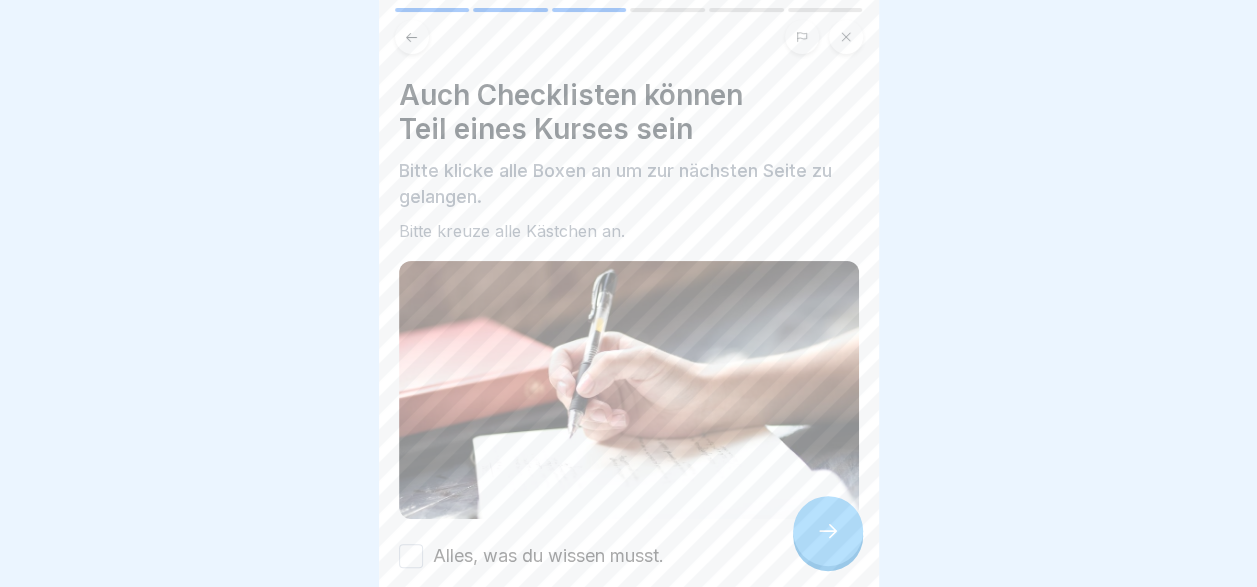 click 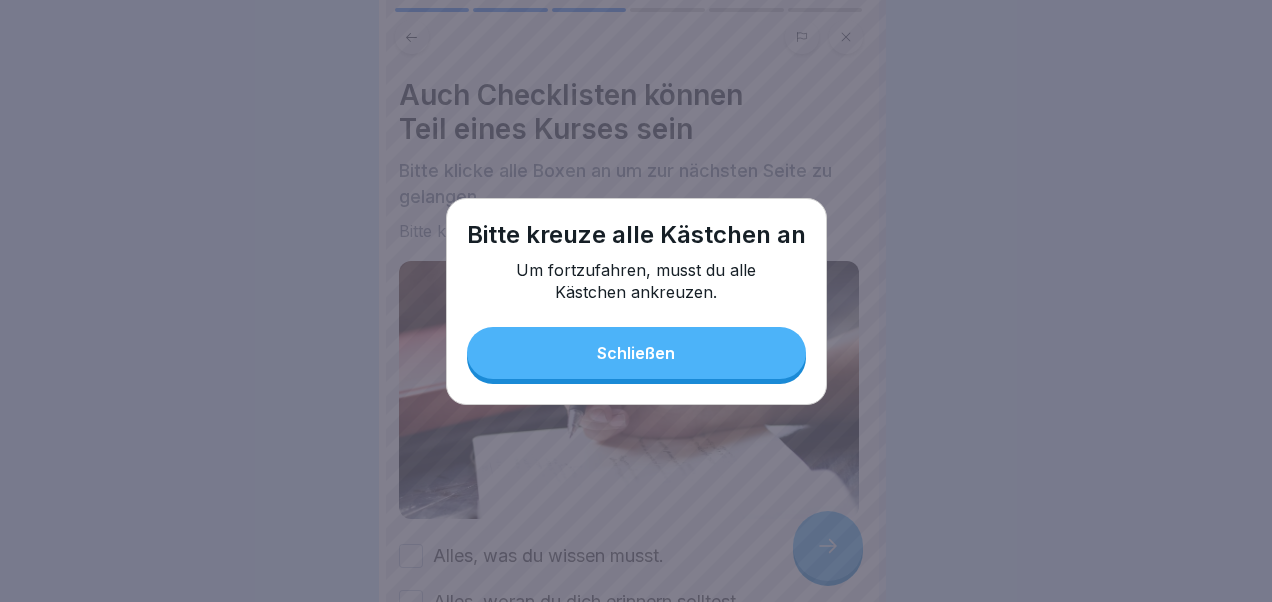 click on "Schließen" at bounding box center (636, 353) 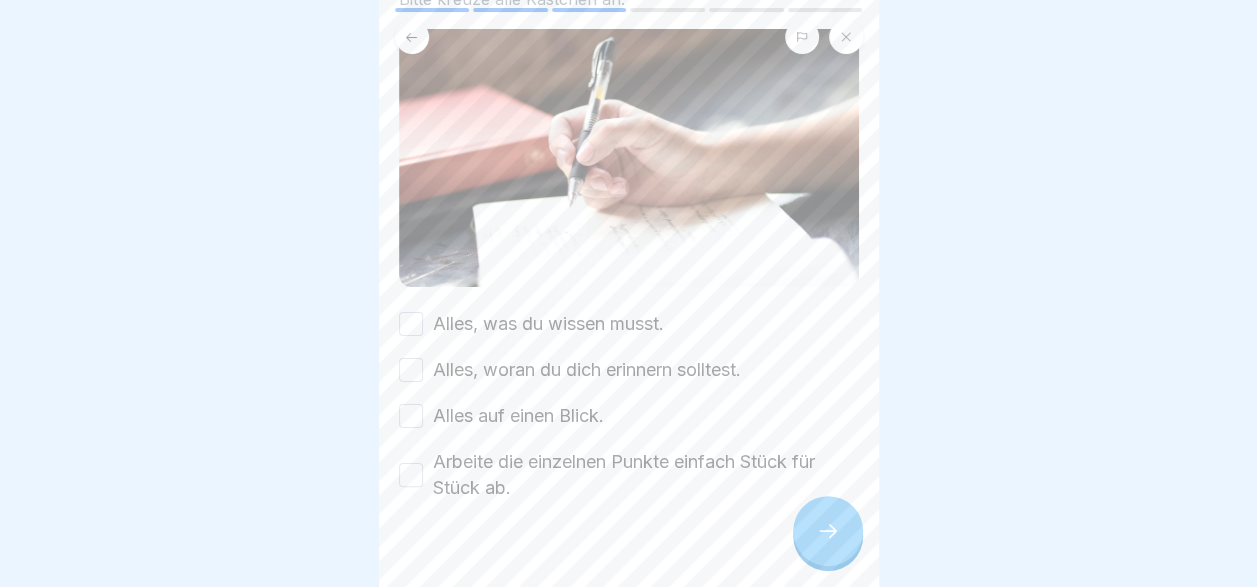 scroll, scrollTop: 233, scrollLeft: 0, axis: vertical 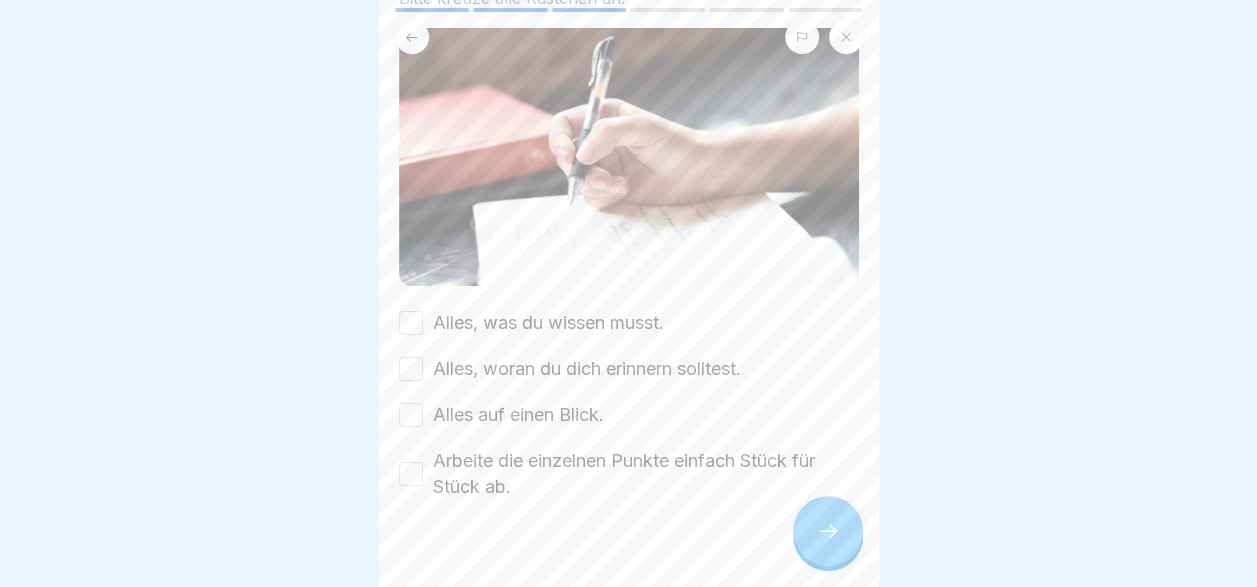 click on "Alles, was du wissen musst." at bounding box center [411, 323] 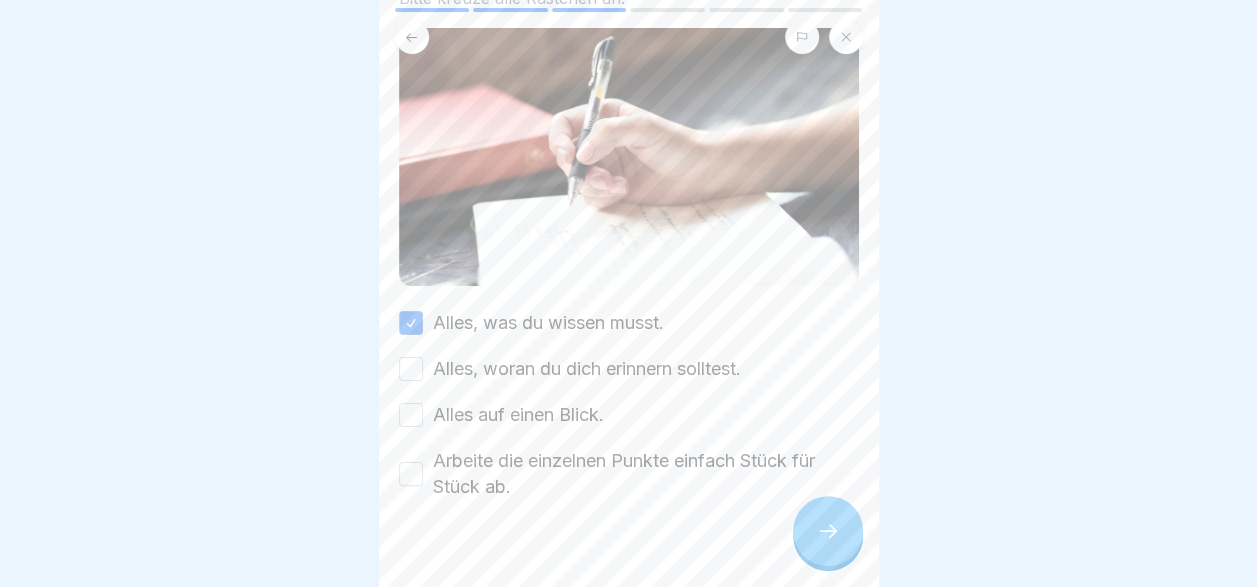 click on "Alles, woran du dich erinnern solltest." at bounding box center (411, 369) 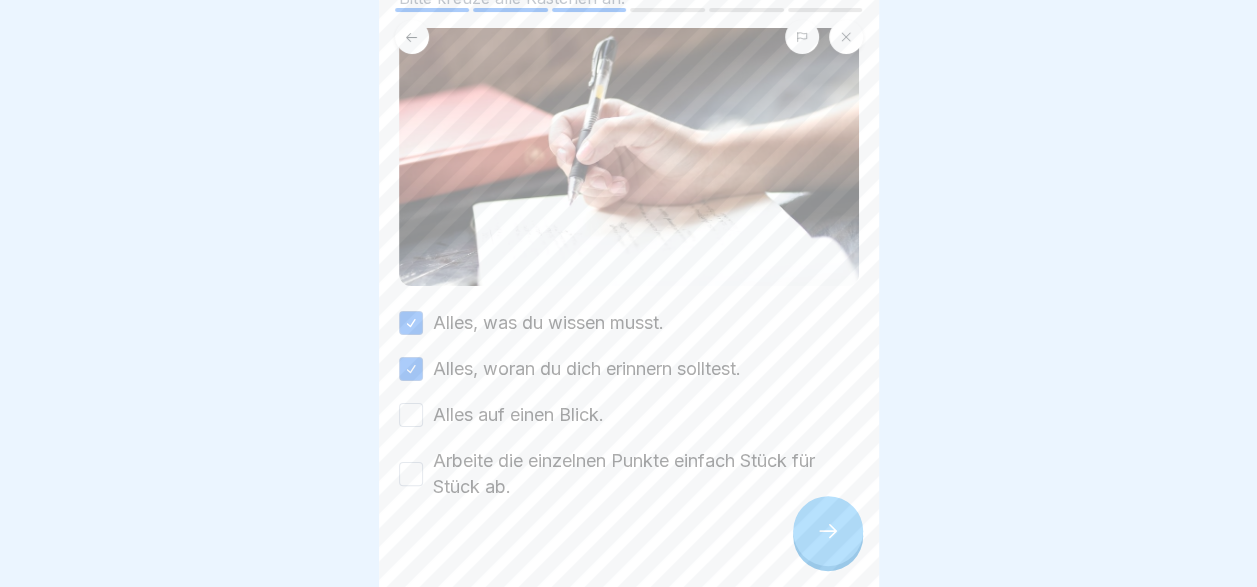 click on "Alles auf einen Blick." at bounding box center (411, 415) 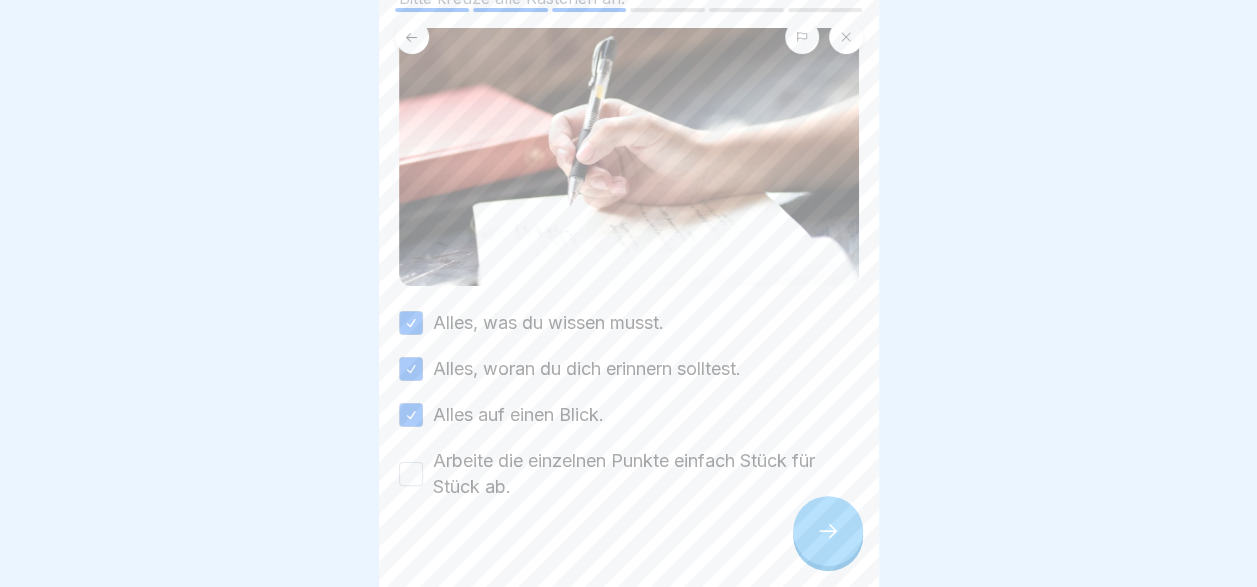 click on "Arbeite die einzelnen Punkte einfach Stück für Stück ab." at bounding box center [411, 474] 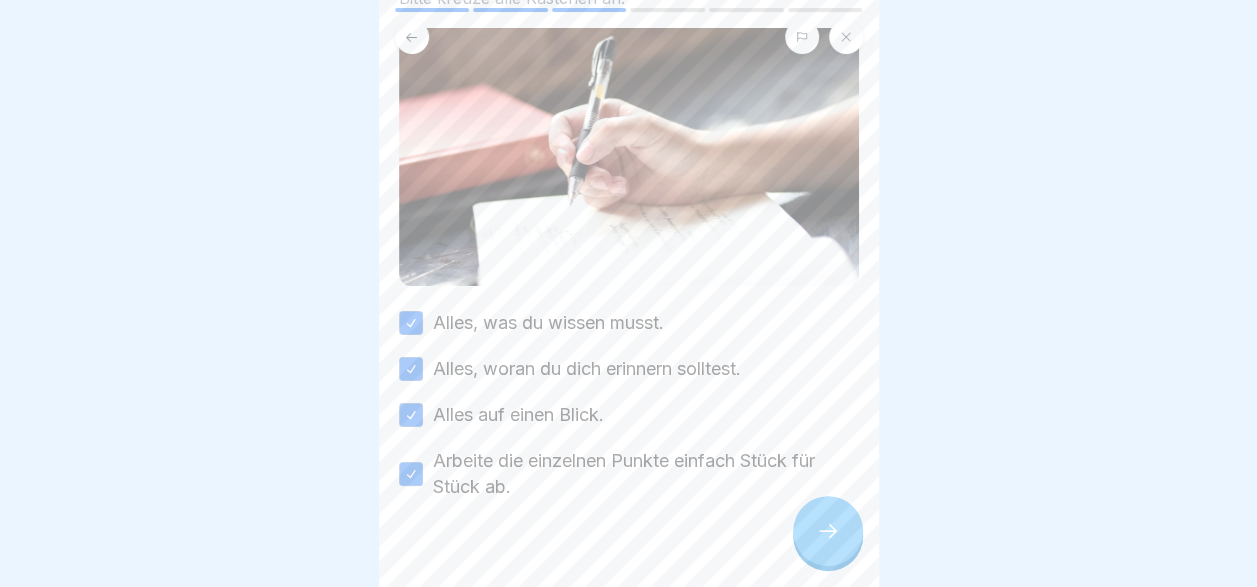 click 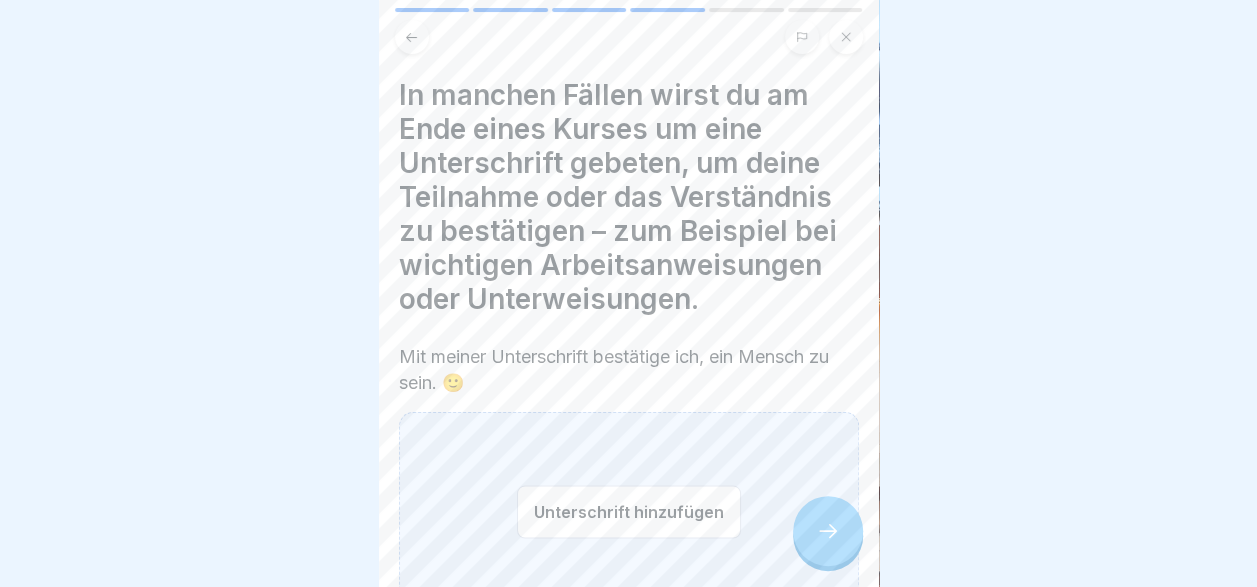 scroll, scrollTop: 15, scrollLeft: 0, axis: vertical 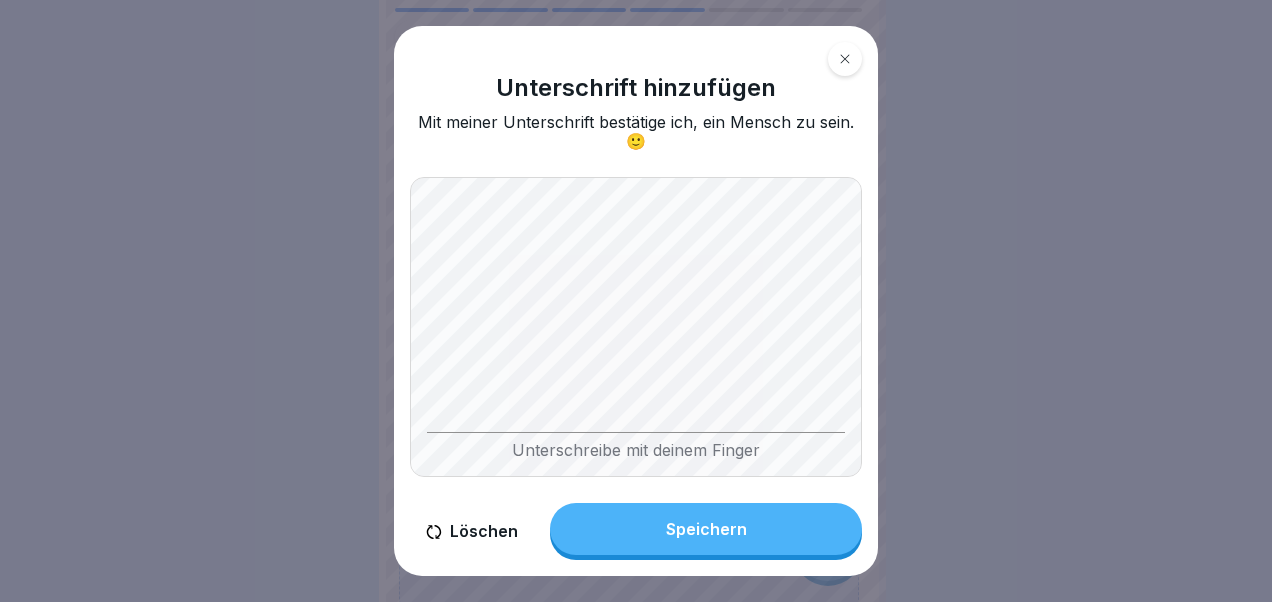 click on "Löschen" at bounding box center [472, 531] 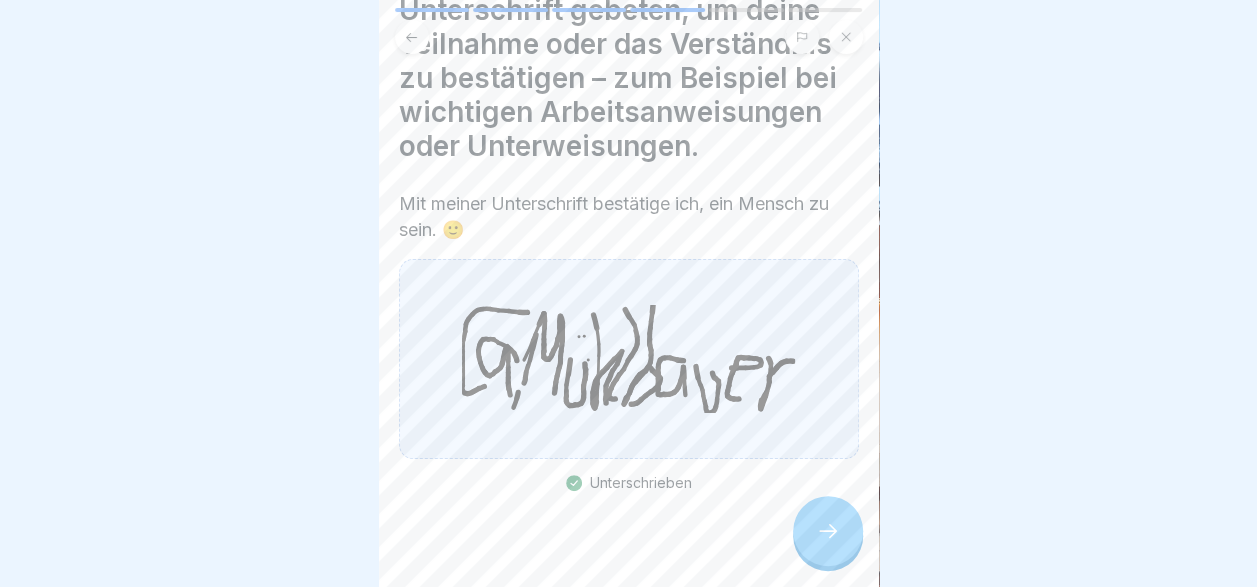 scroll, scrollTop: 158, scrollLeft: 0, axis: vertical 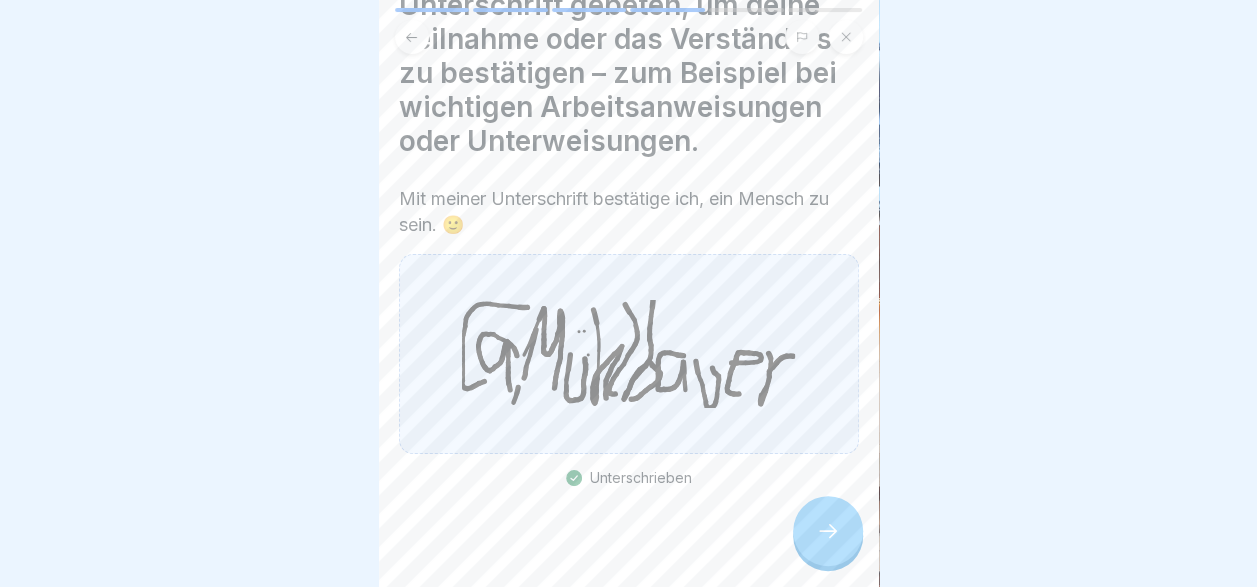 click 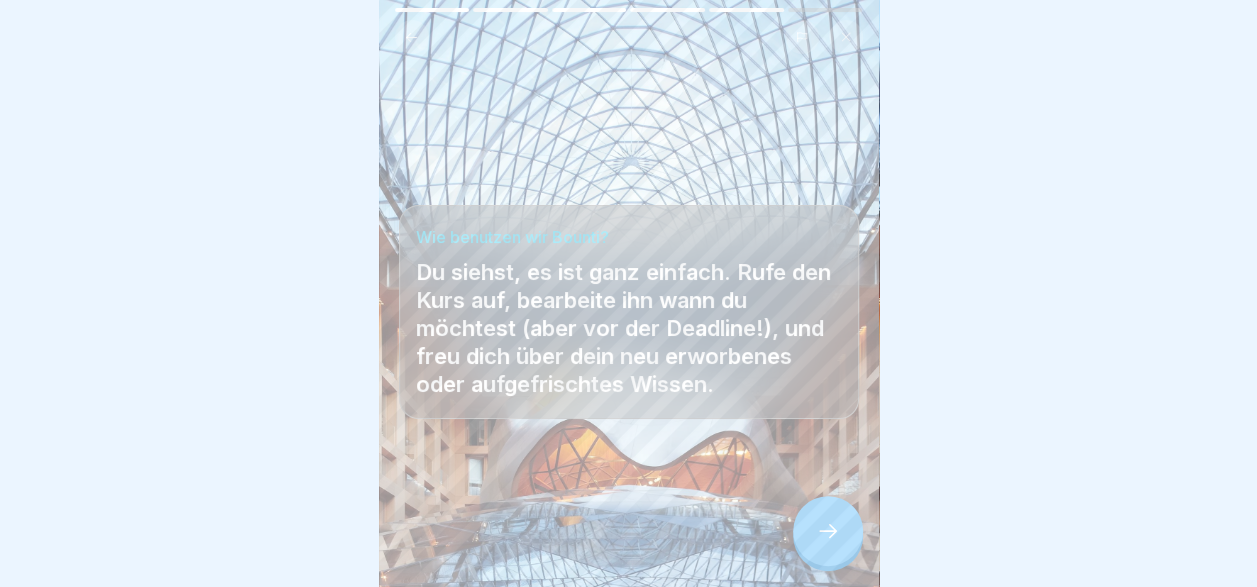 scroll, scrollTop: 15, scrollLeft: 0, axis: vertical 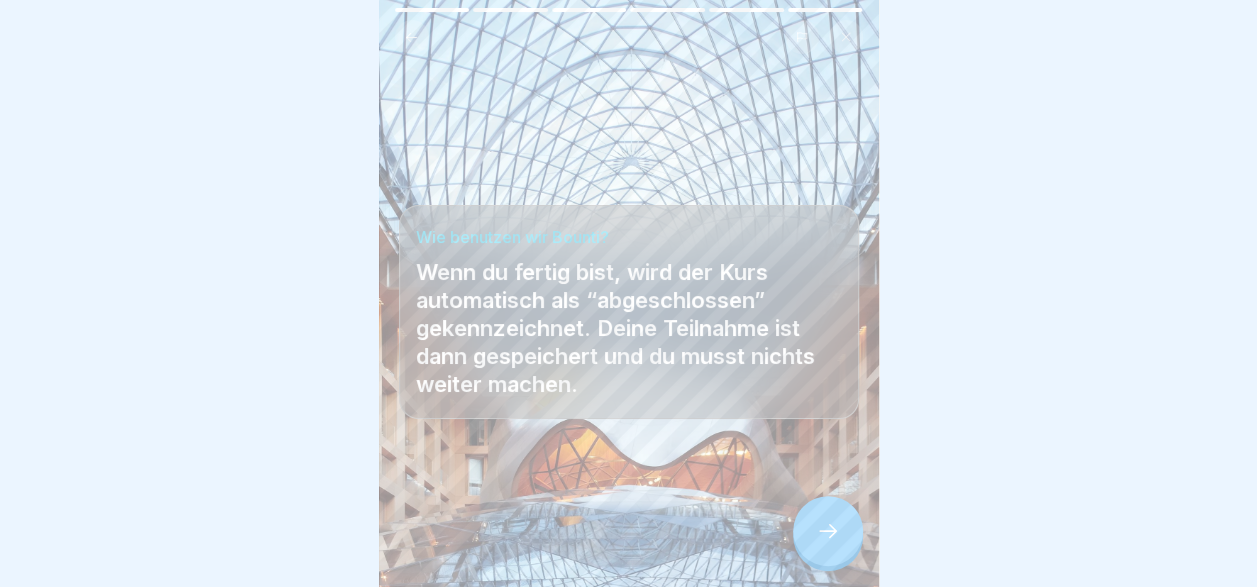 click 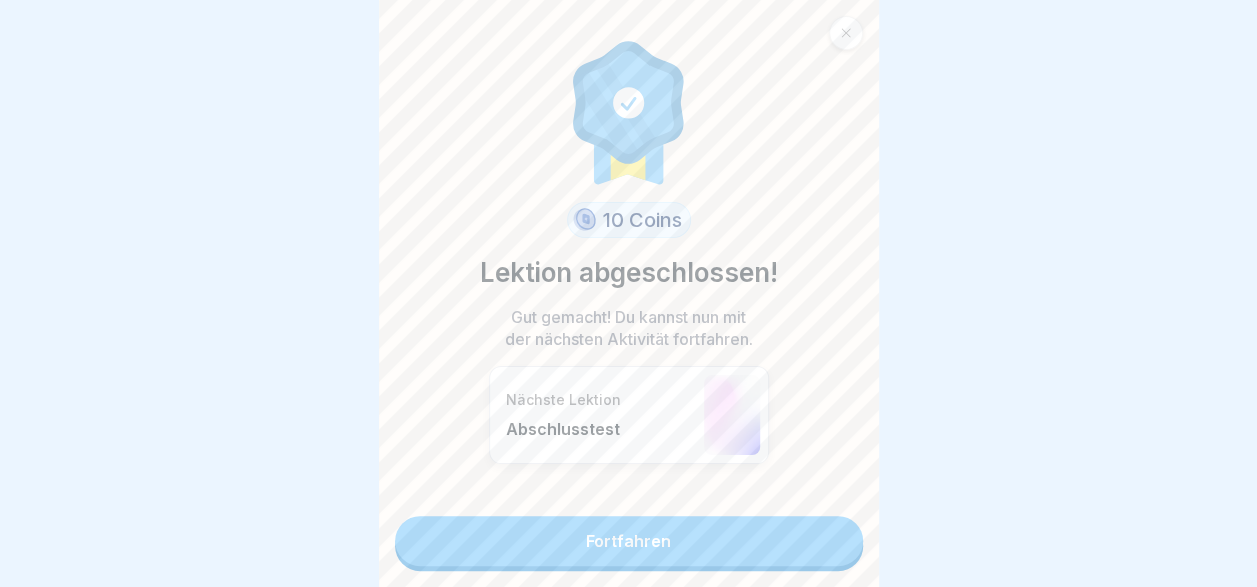 click on "Fortfahren" at bounding box center (629, 541) 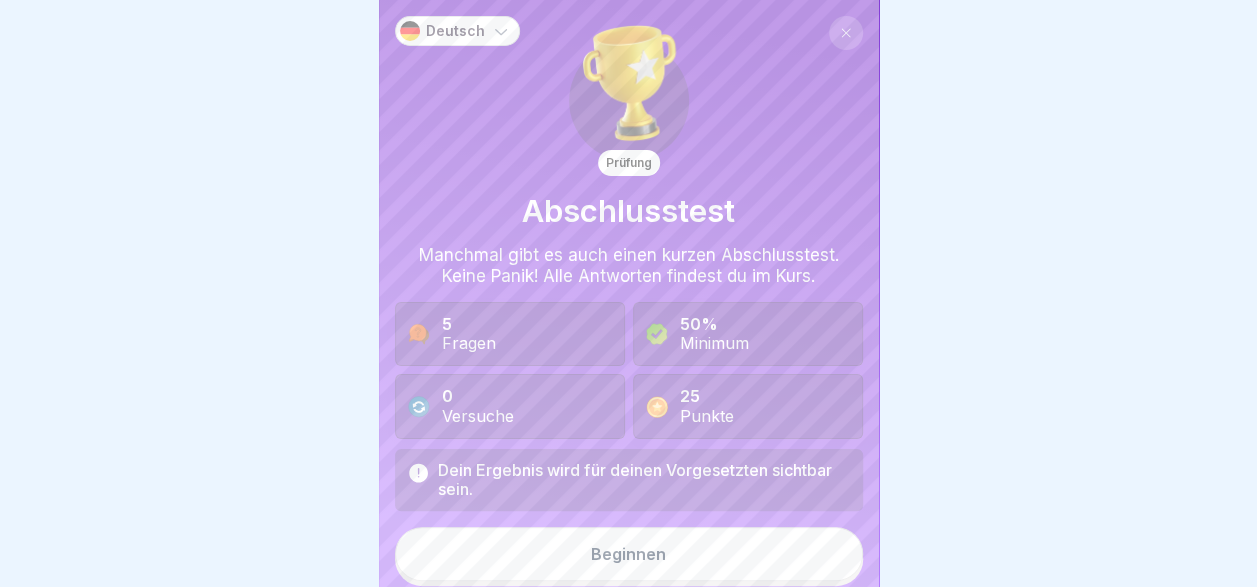 scroll, scrollTop: 0, scrollLeft: 0, axis: both 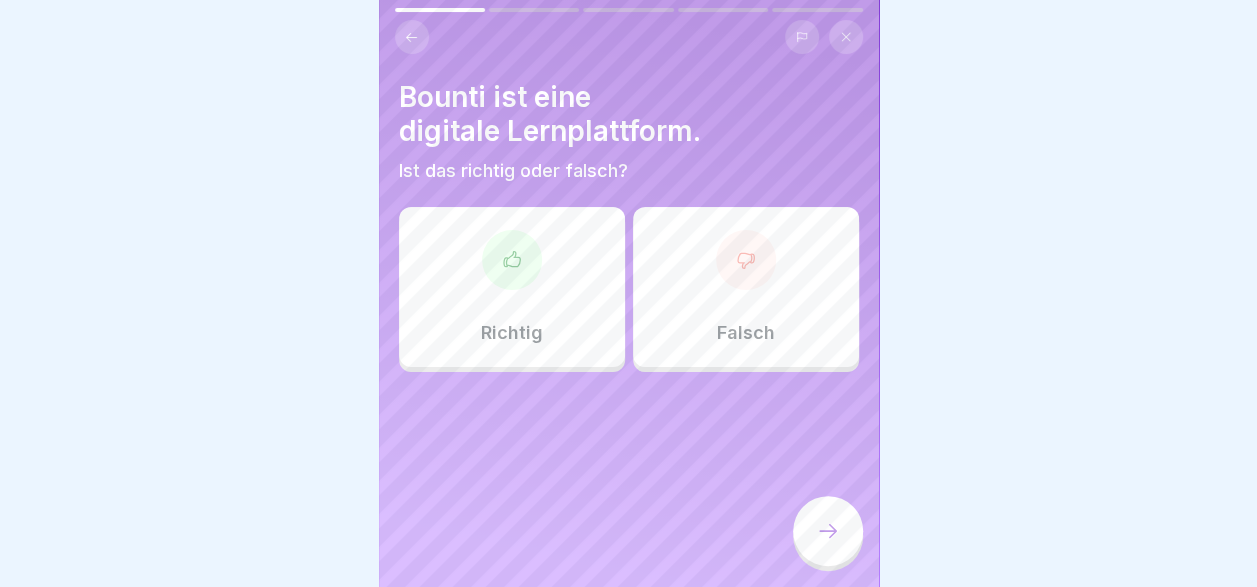 click on "Richtig" at bounding box center [512, 287] 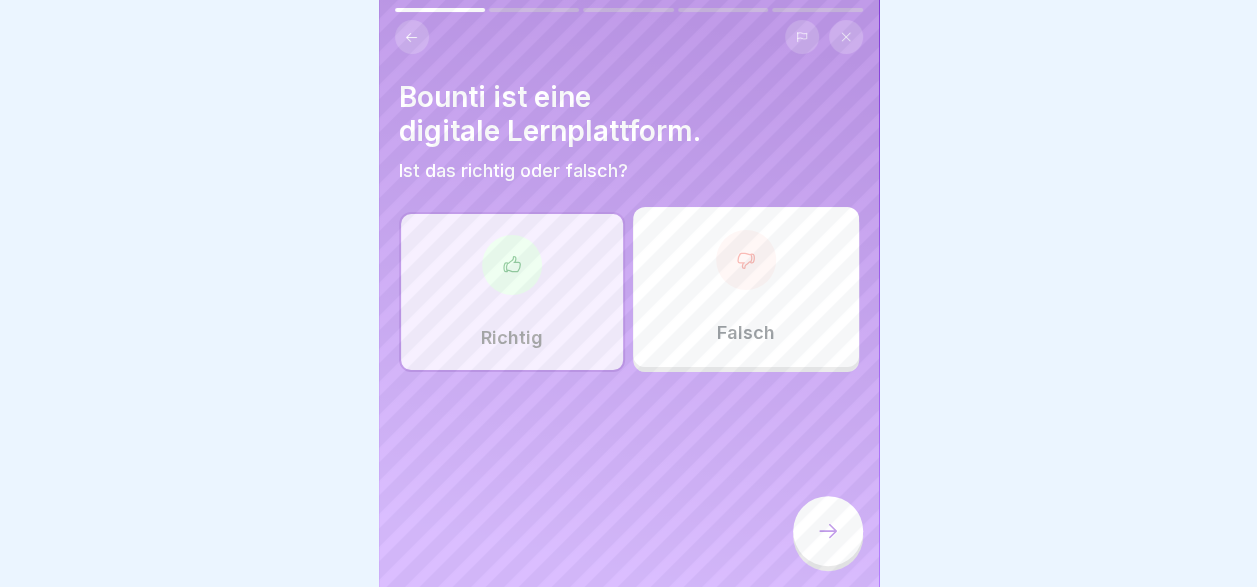 click 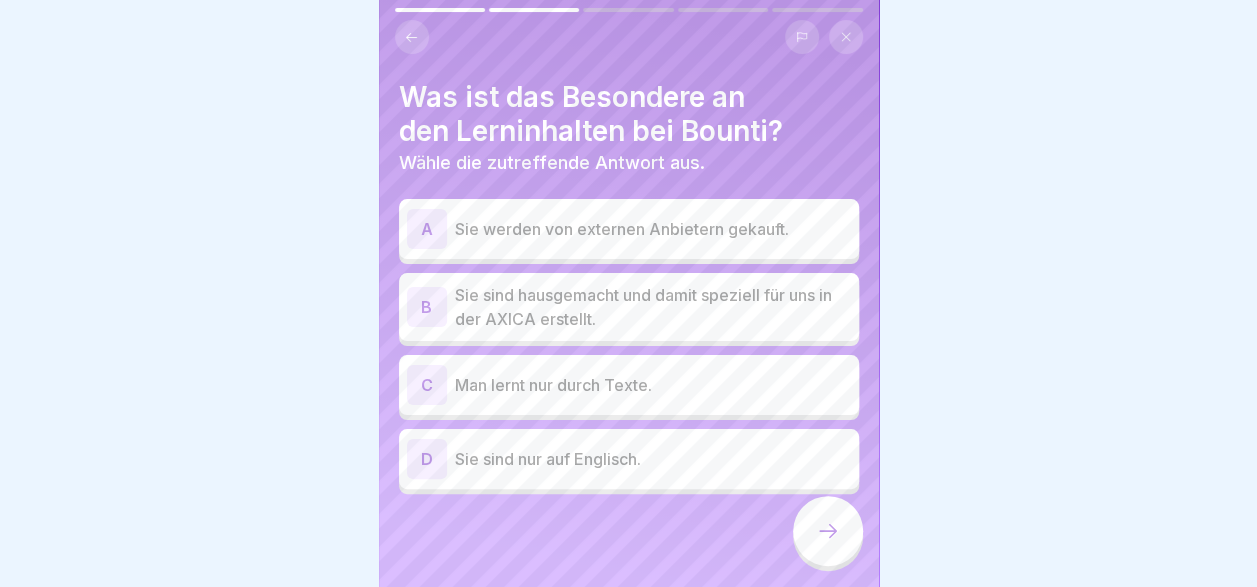 click on "Sie sind hausgemacht und damit speziell für uns in der AXICA erstellt." at bounding box center (653, 307) 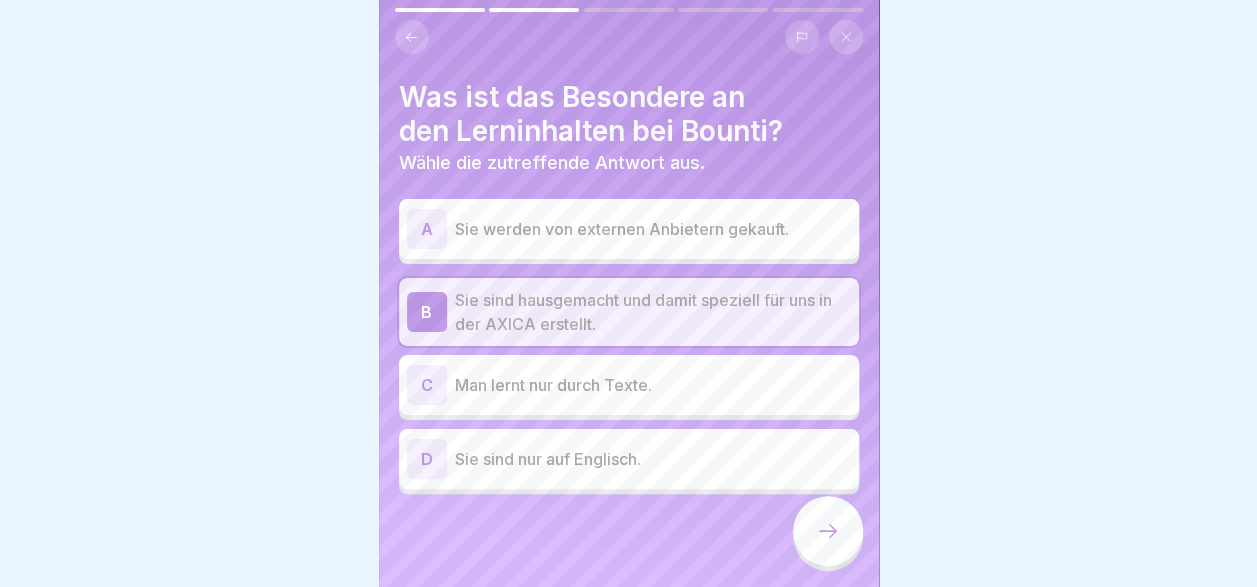 click 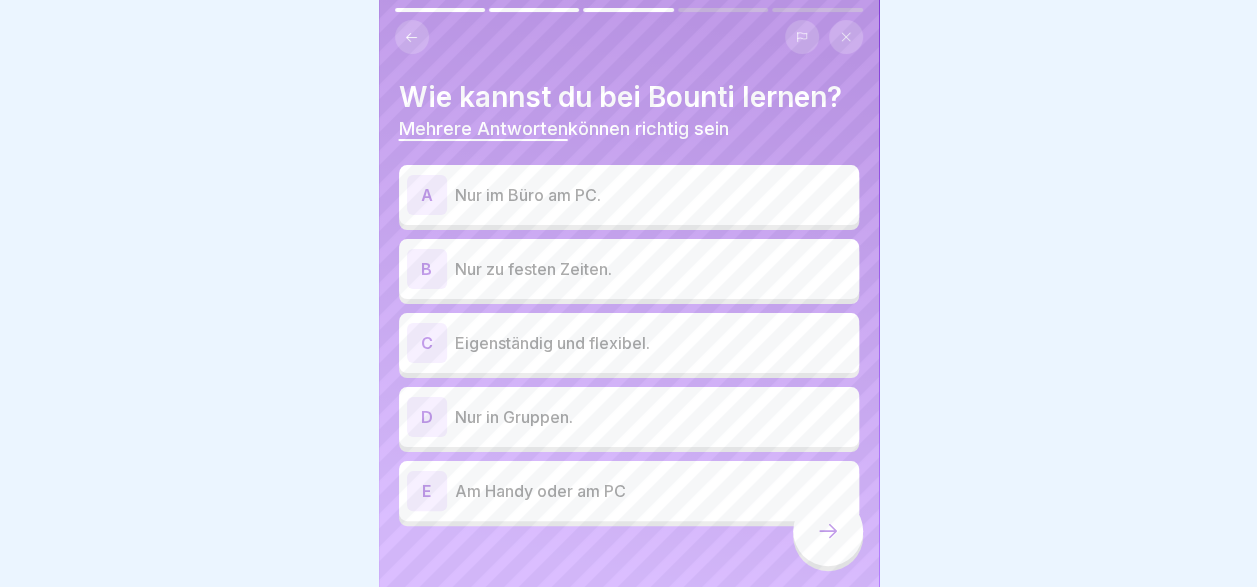 click on "C Eigenständig und flexibel." at bounding box center [629, 343] 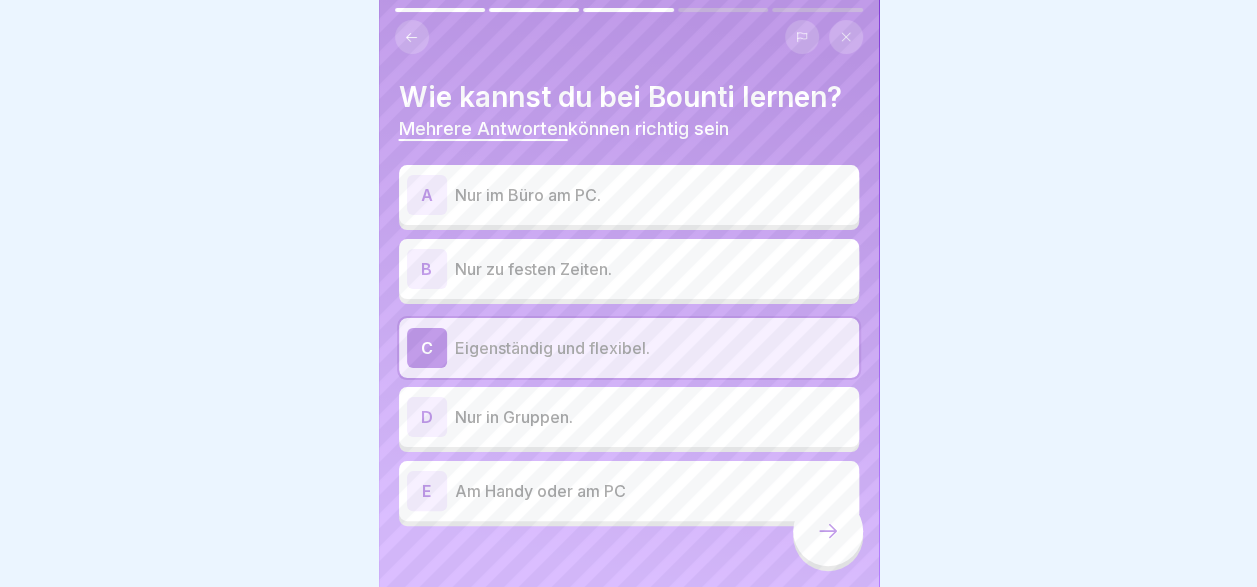 click on "Am Handy oder am PC" at bounding box center [653, 491] 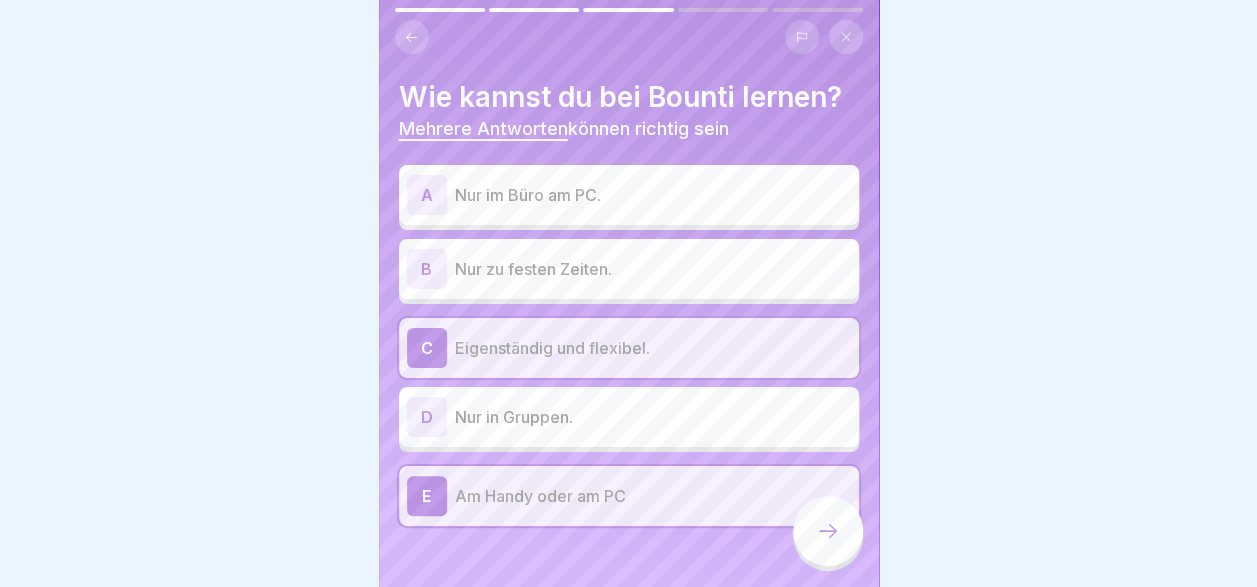 click 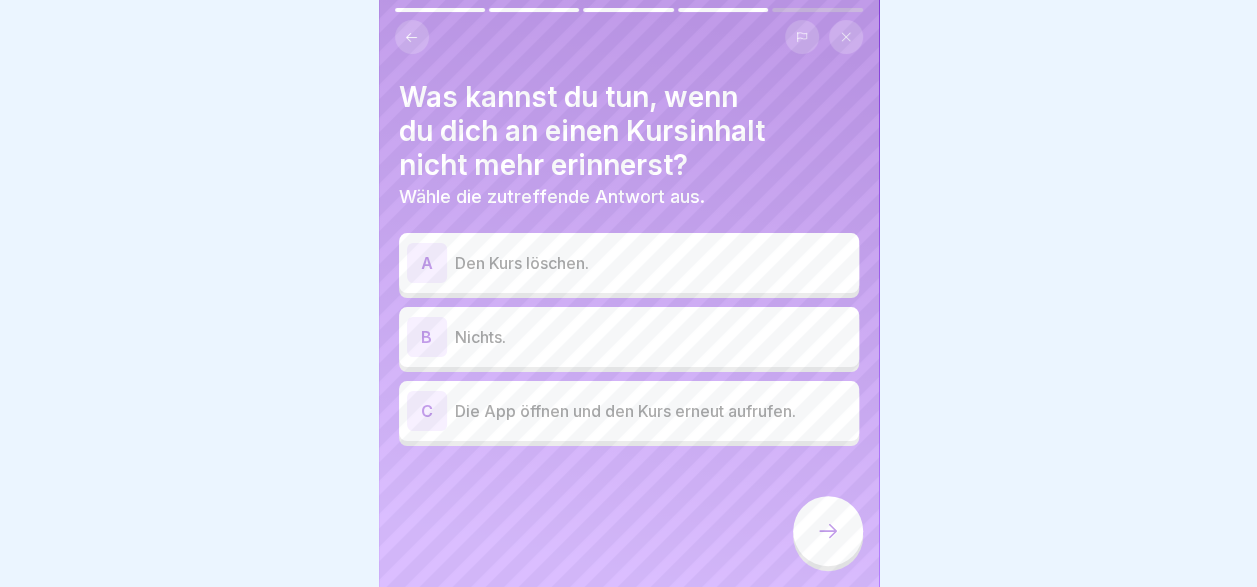 click on "Die App öffnen und den Kurs erneut aufrufen." at bounding box center [653, 411] 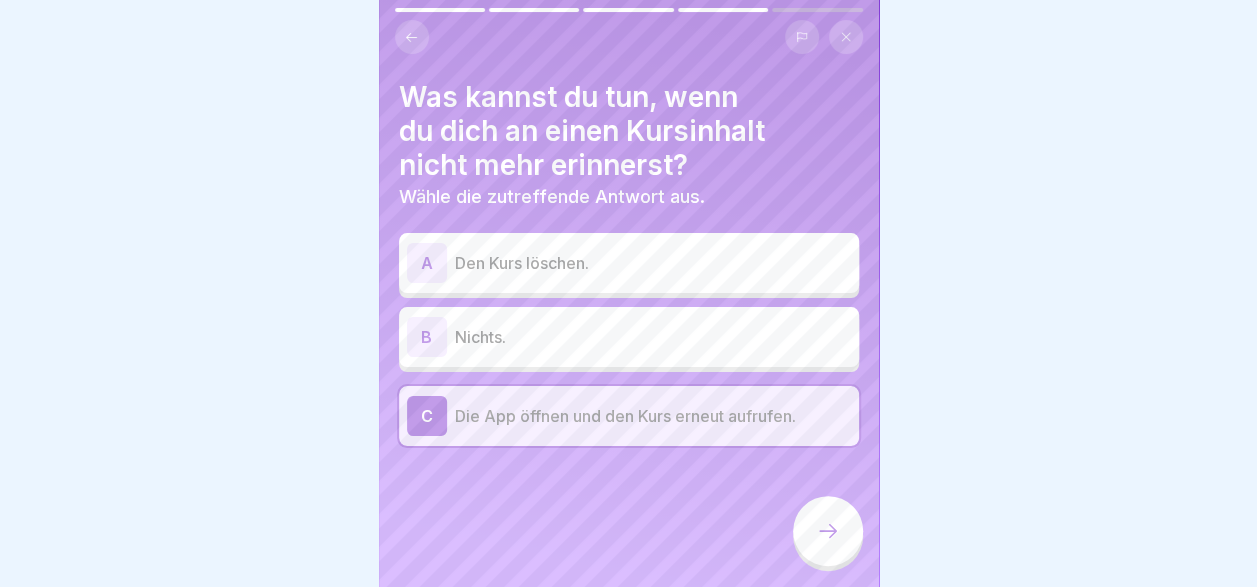 click 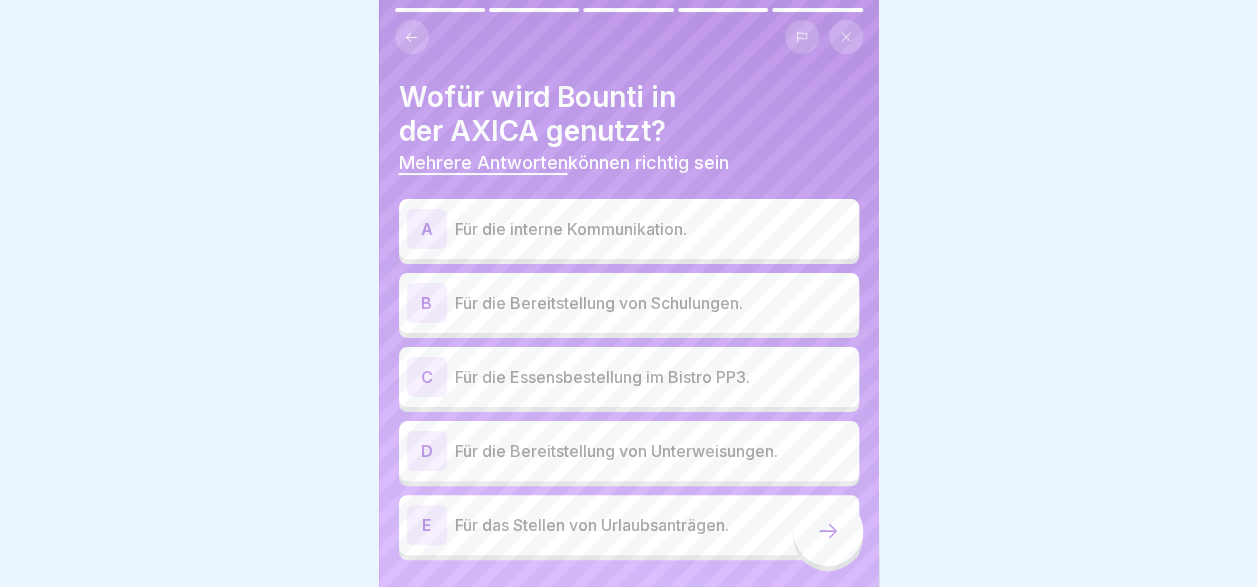 click on "Für die interne Kommunikation." at bounding box center (653, 229) 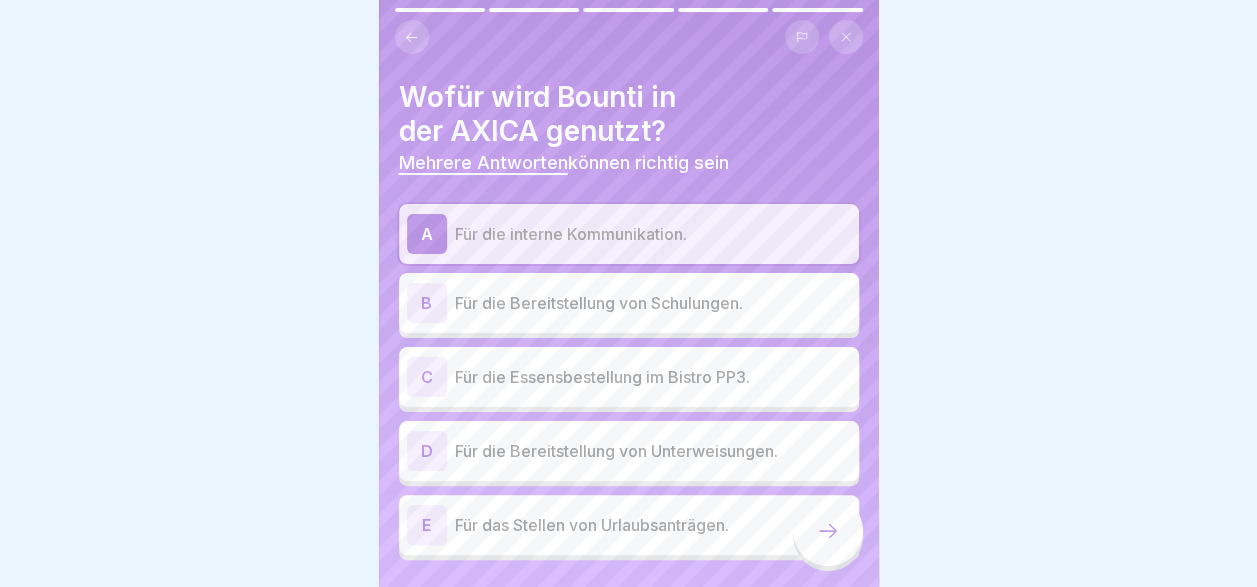 click on "Für die Bereitstellung von Schulungen." at bounding box center [653, 303] 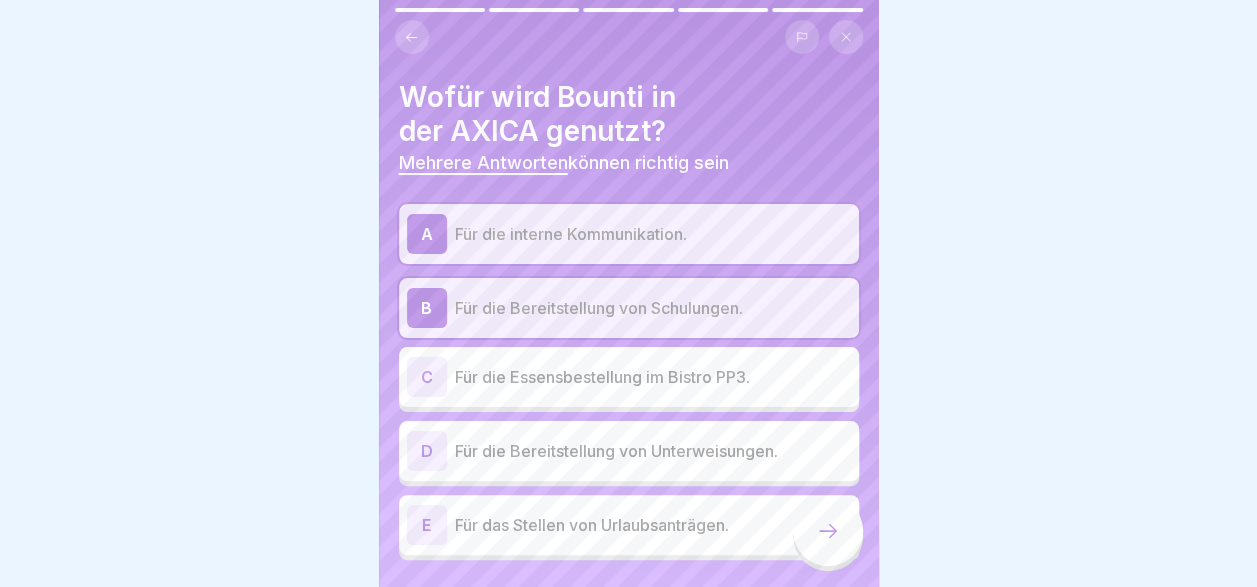 click on "Für die Bereitstellung von Unterweisungen." at bounding box center (653, 451) 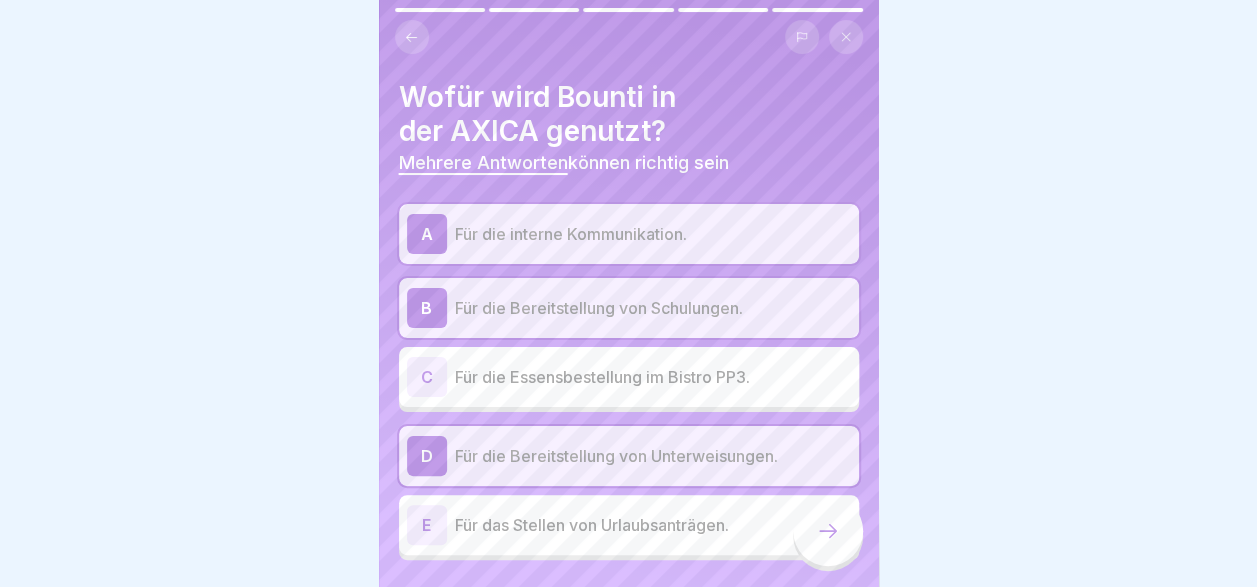 scroll, scrollTop: 52, scrollLeft: 0, axis: vertical 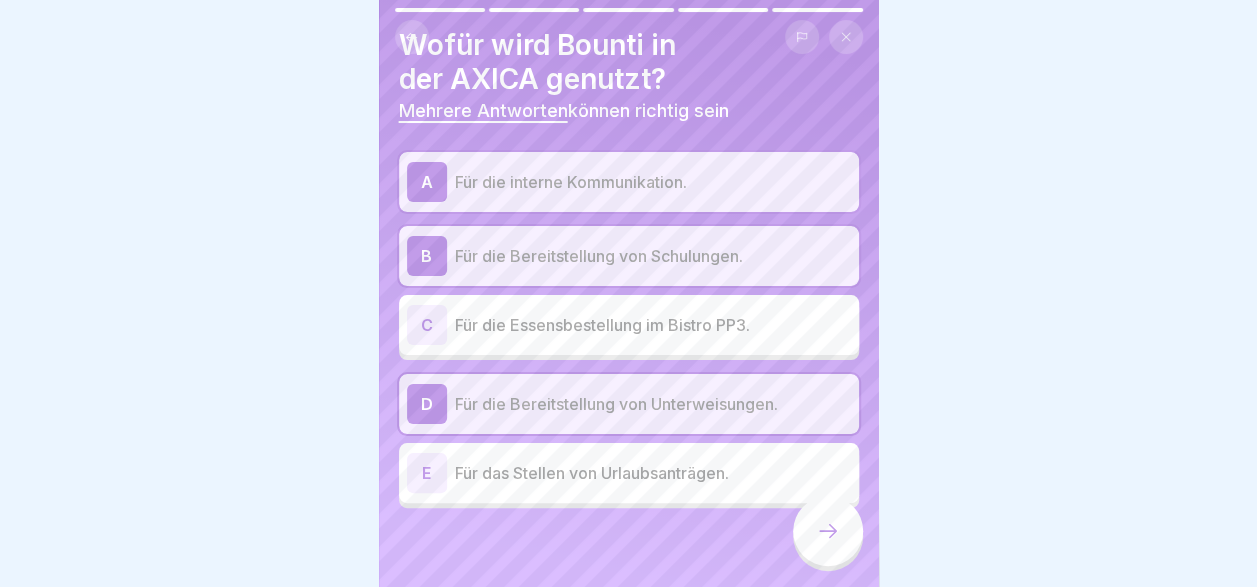 click 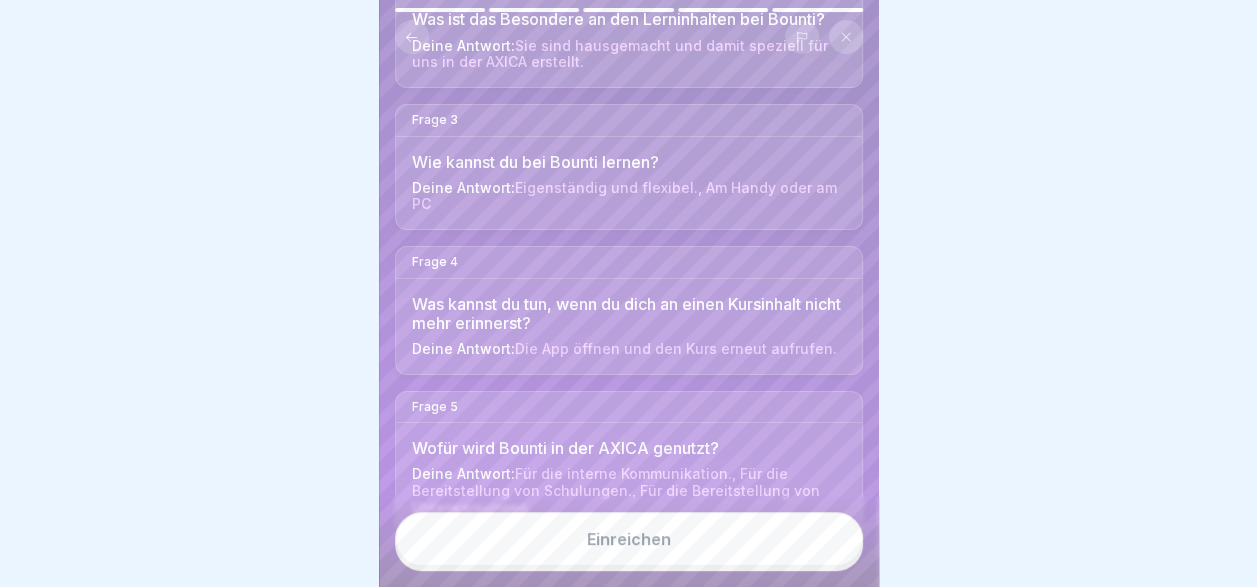 scroll, scrollTop: 400, scrollLeft: 0, axis: vertical 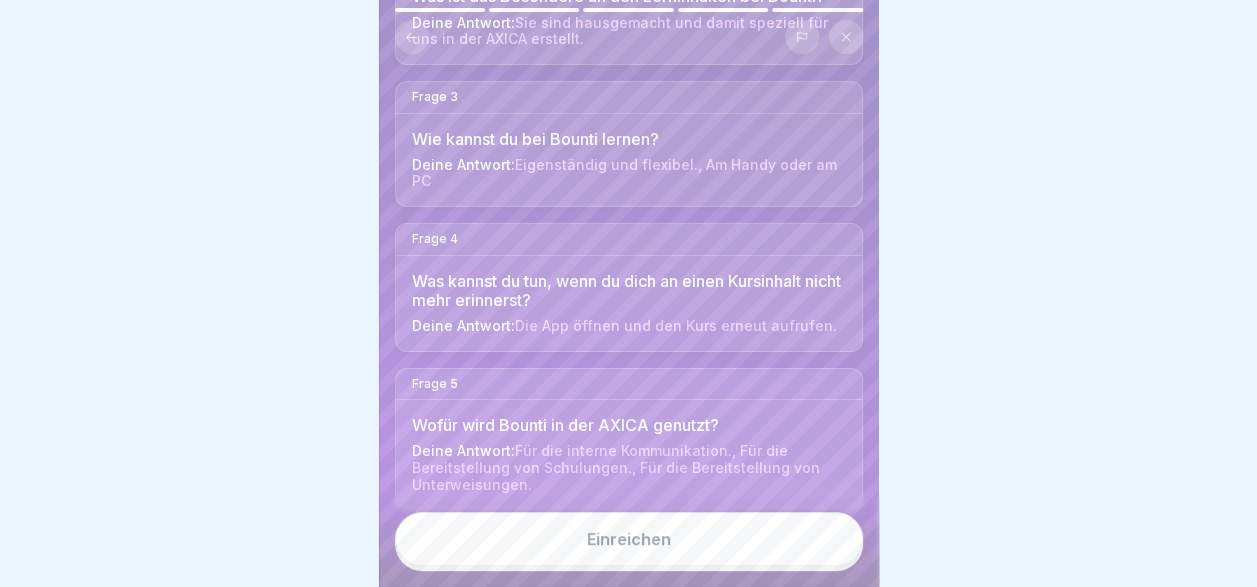 click on "Einreichen" at bounding box center [629, 539] 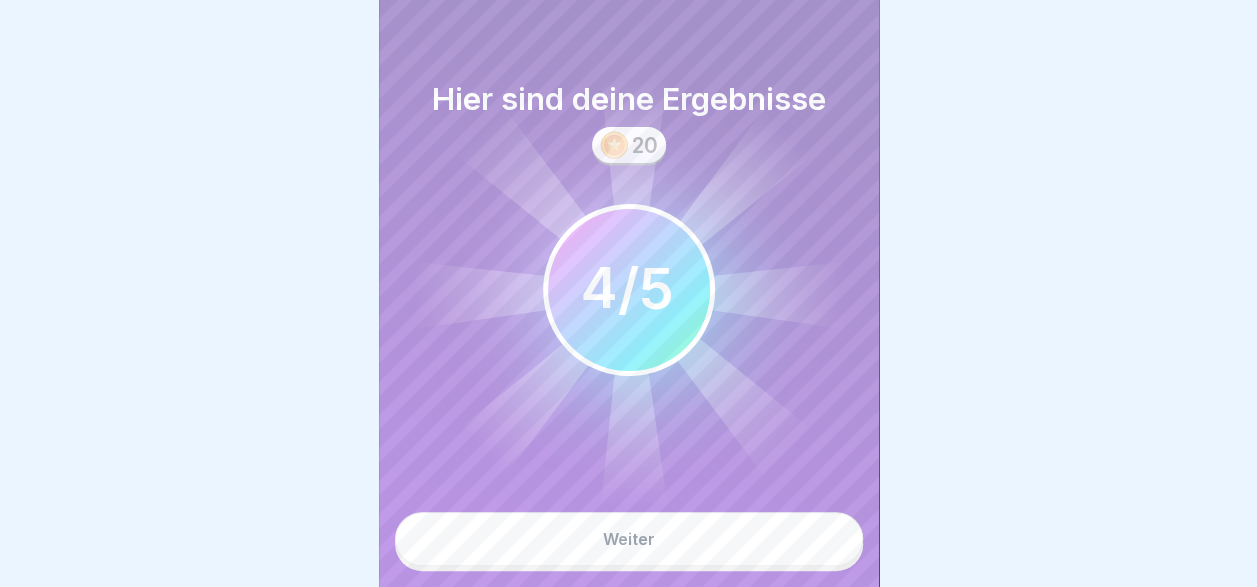 click on "Weiter" at bounding box center (629, 539) 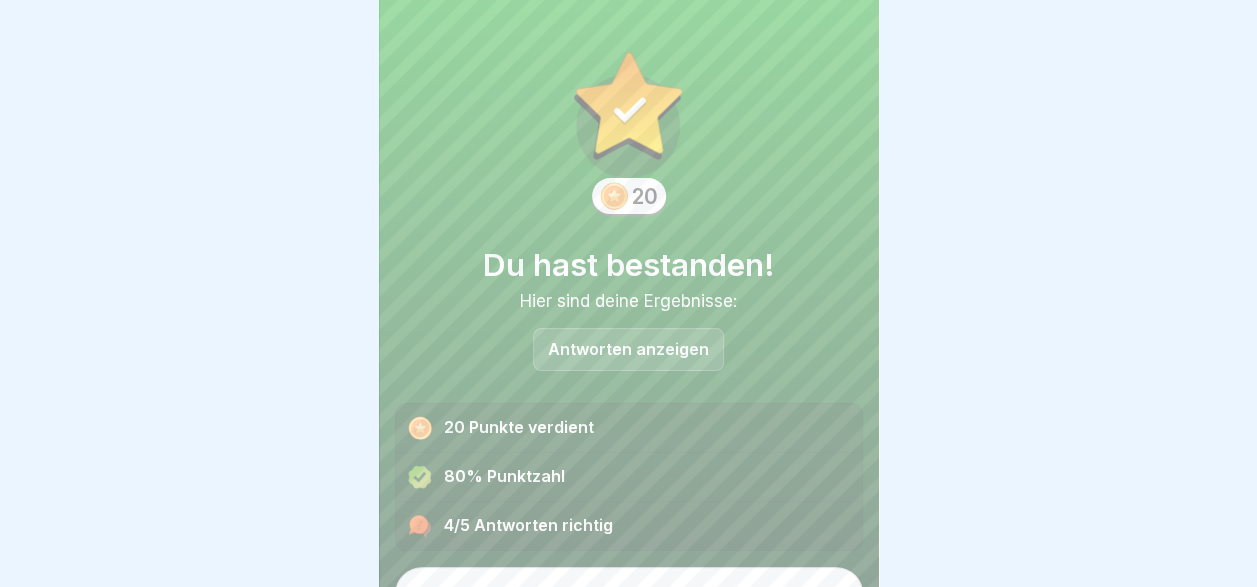 scroll, scrollTop: 37, scrollLeft: 0, axis: vertical 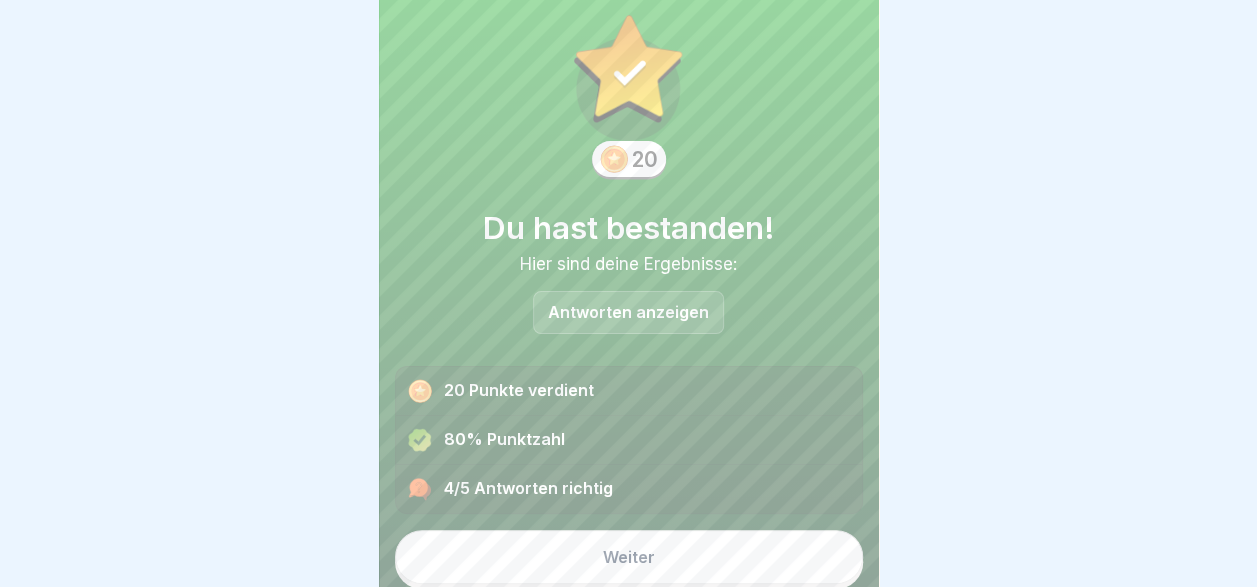 click on "Weiter" at bounding box center (629, 557) 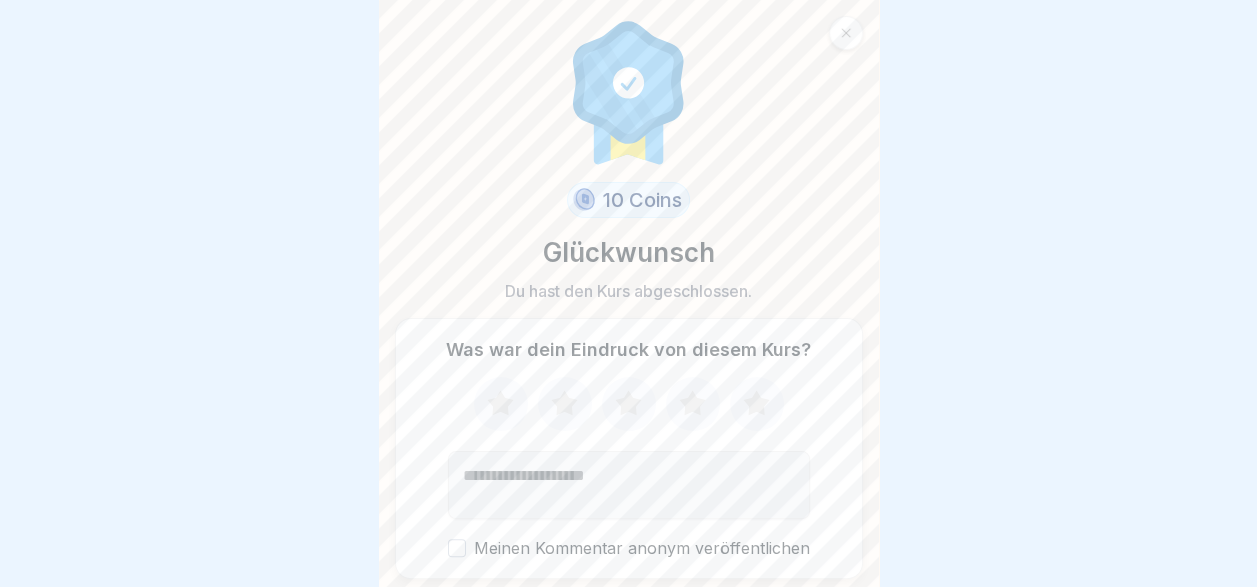 scroll, scrollTop: 64, scrollLeft: 0, axis: vertical 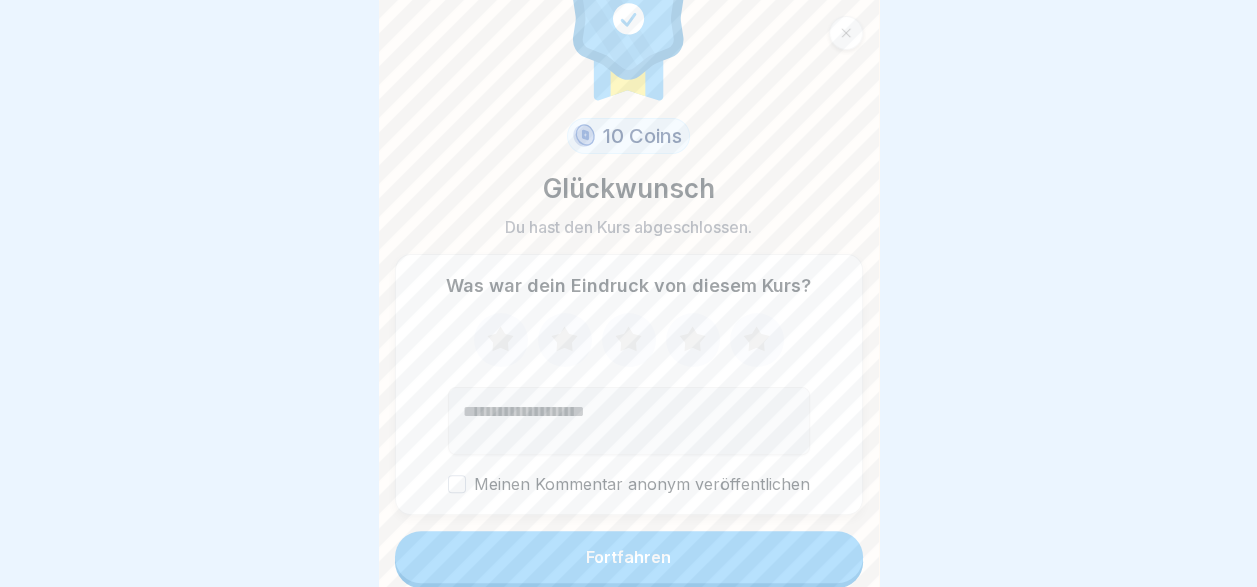 click on "Fortfahren" at bounding box center (628, 557) 